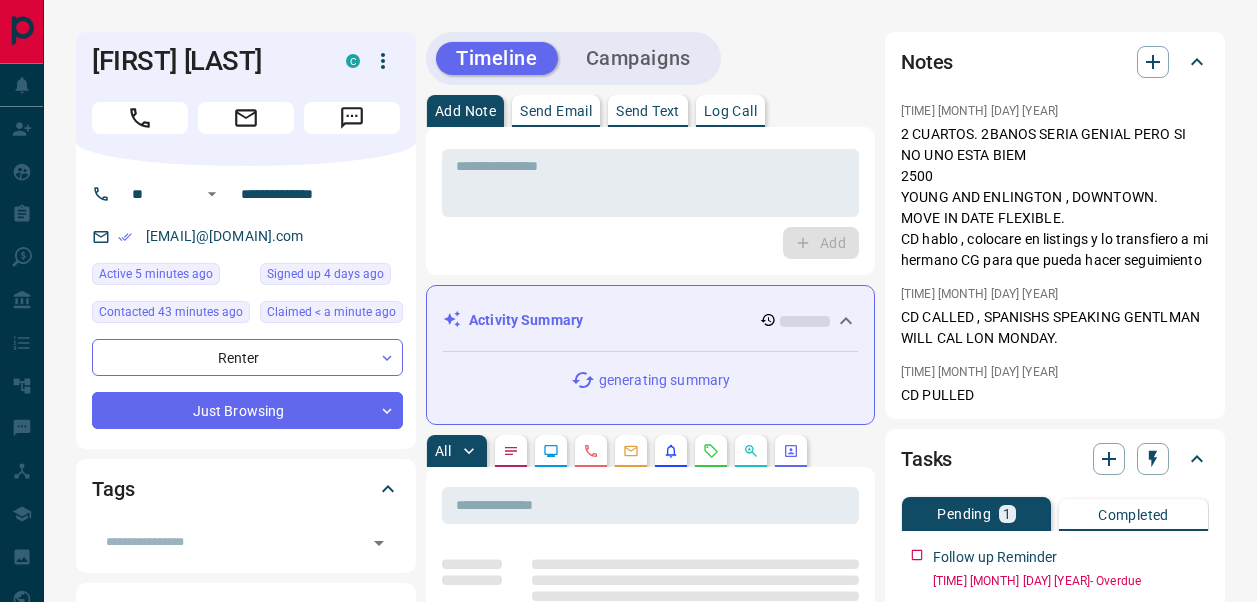 scroll, scrollTop: 0, scrollLeft: 0, axis: both 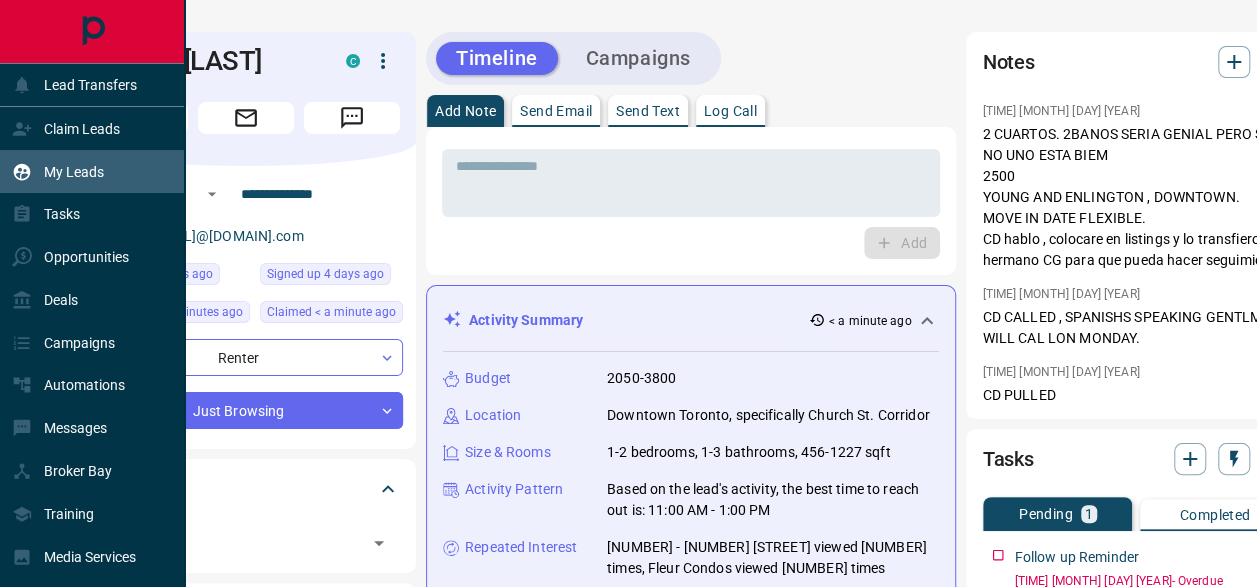 click on "My Leads" at bounding box center [92, 171] 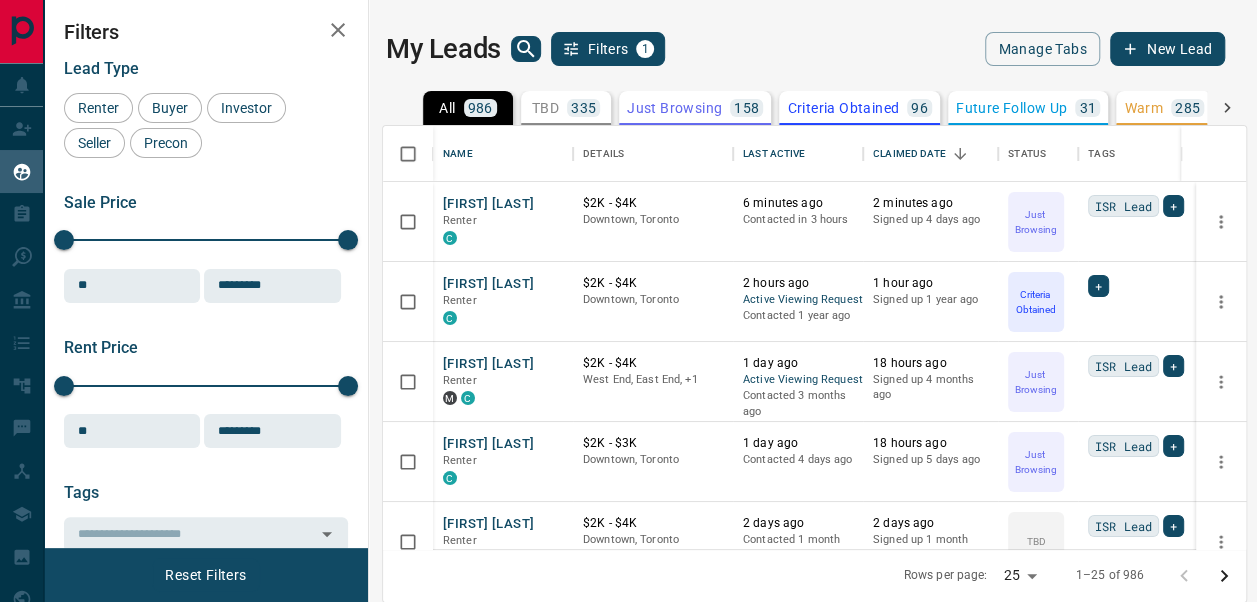 scroll, scrollTop: 16, scrollLeft: 16, axis: both 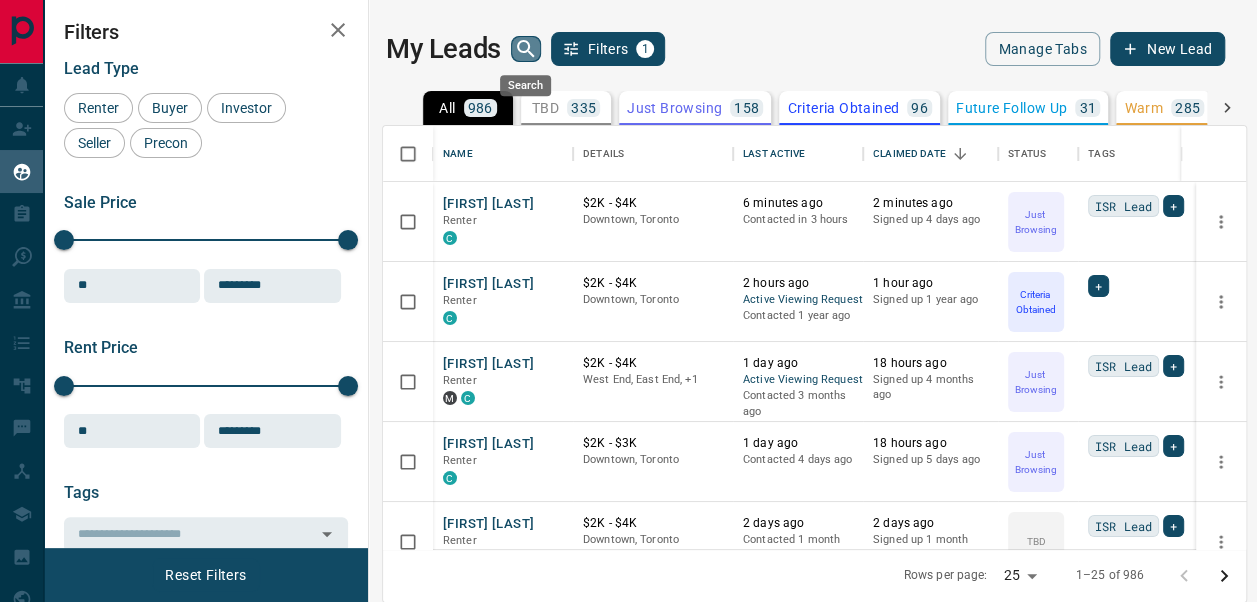 click 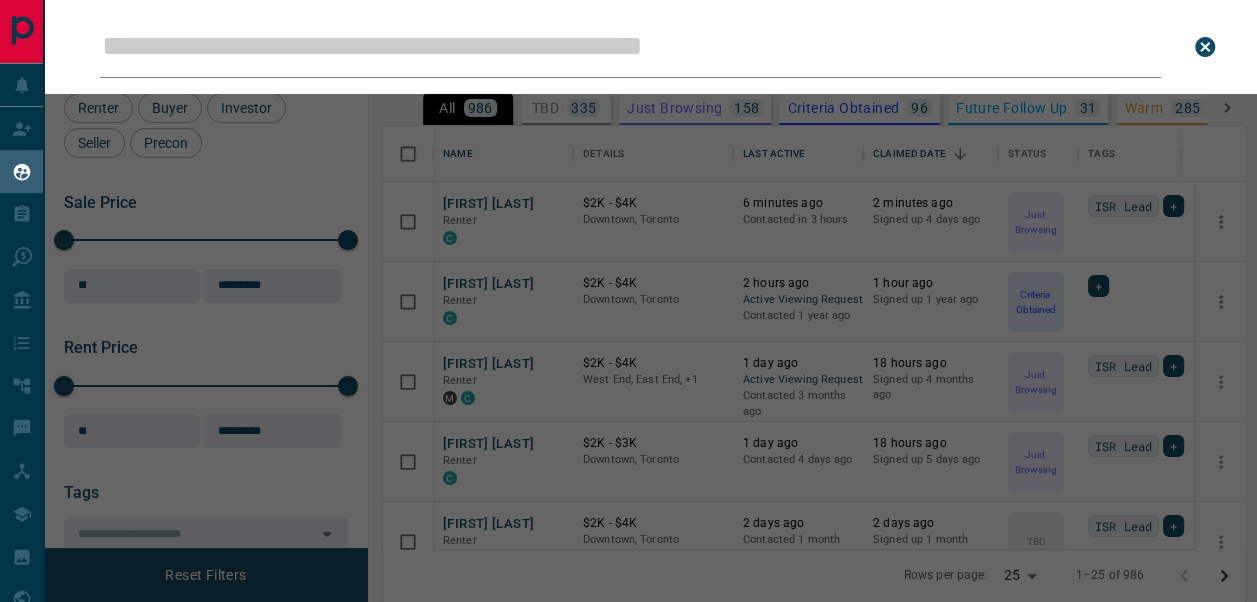 type on "**********" 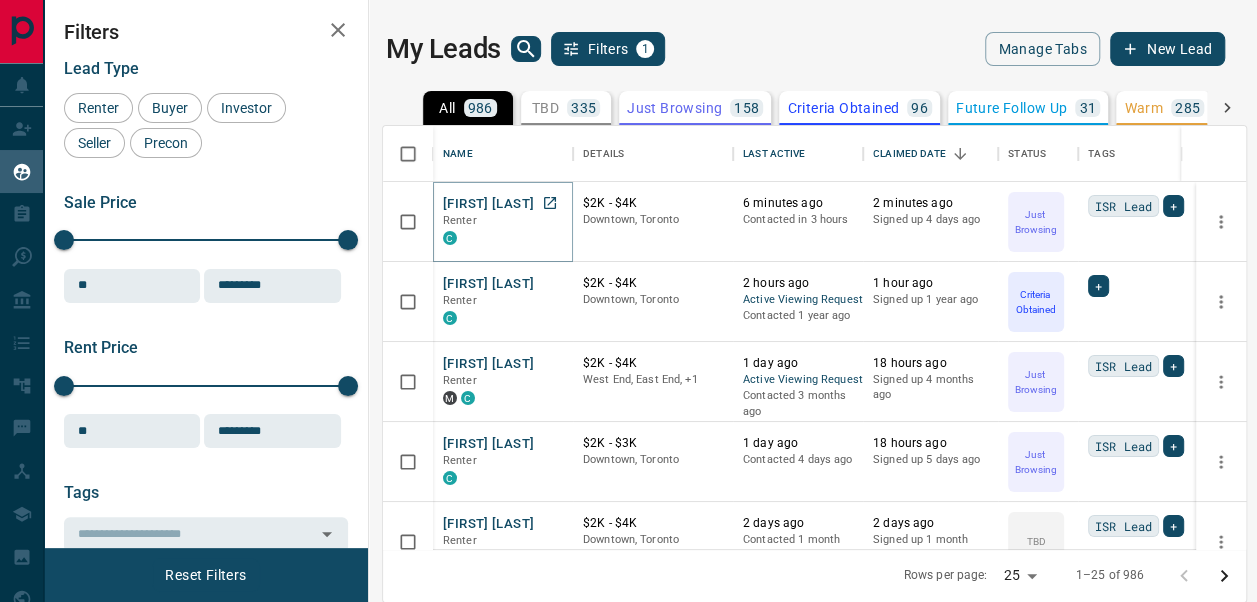 click on "[FIRST] [LAST]" at bounding box center (488, 204) 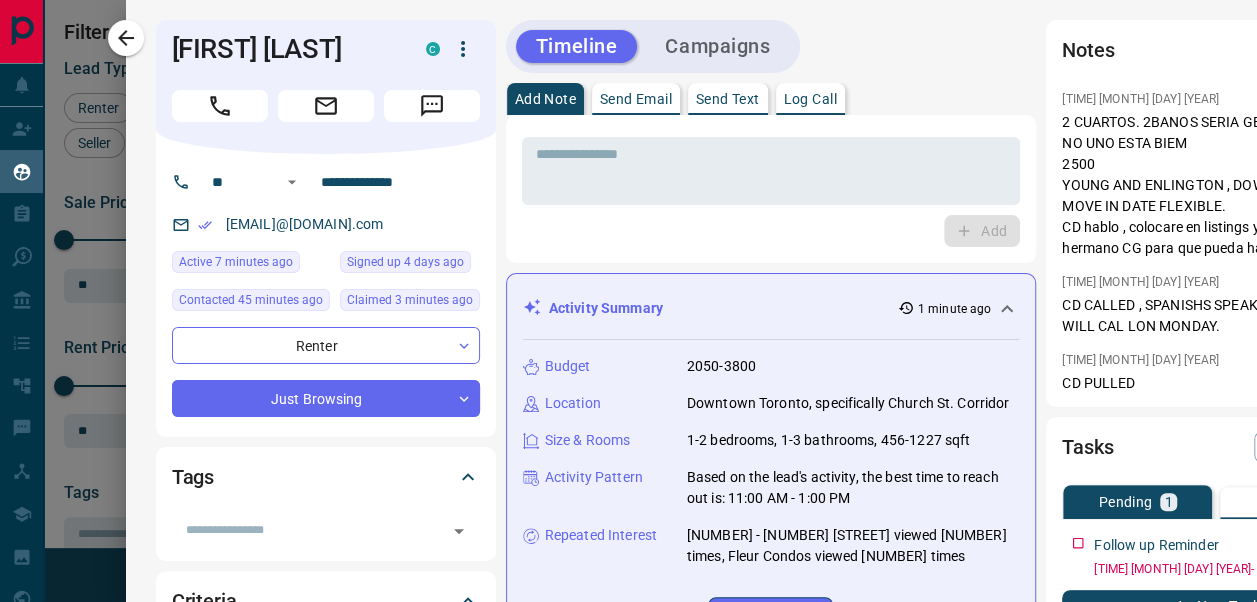 click 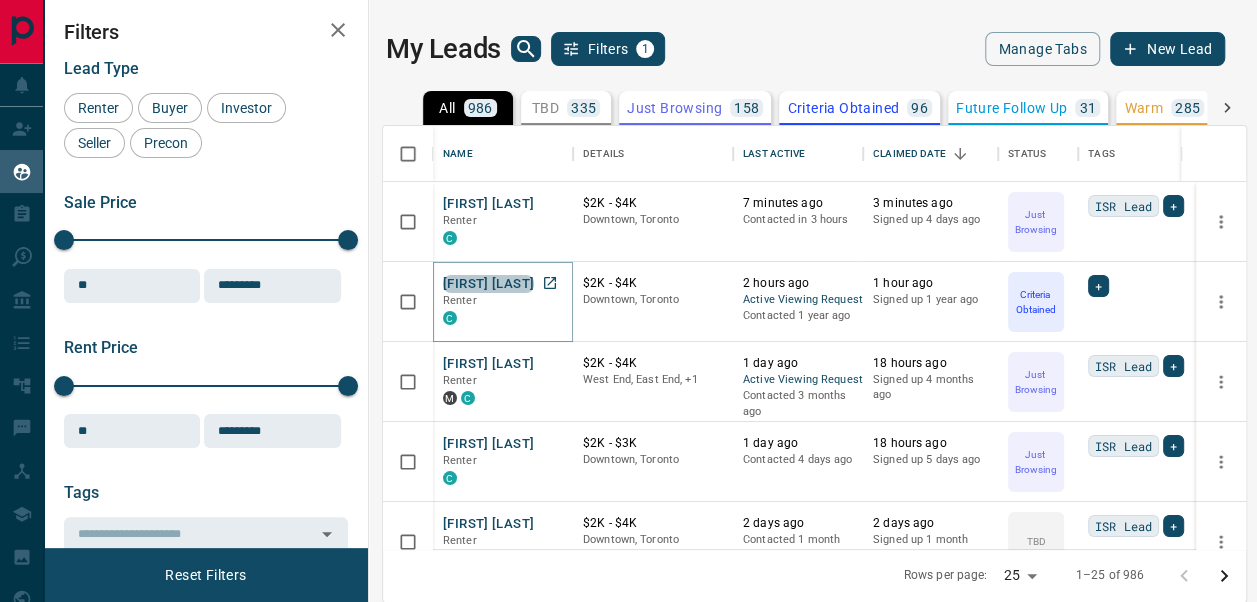 click on "[FIRST] [LAST]" at bounding box center [488, 284] 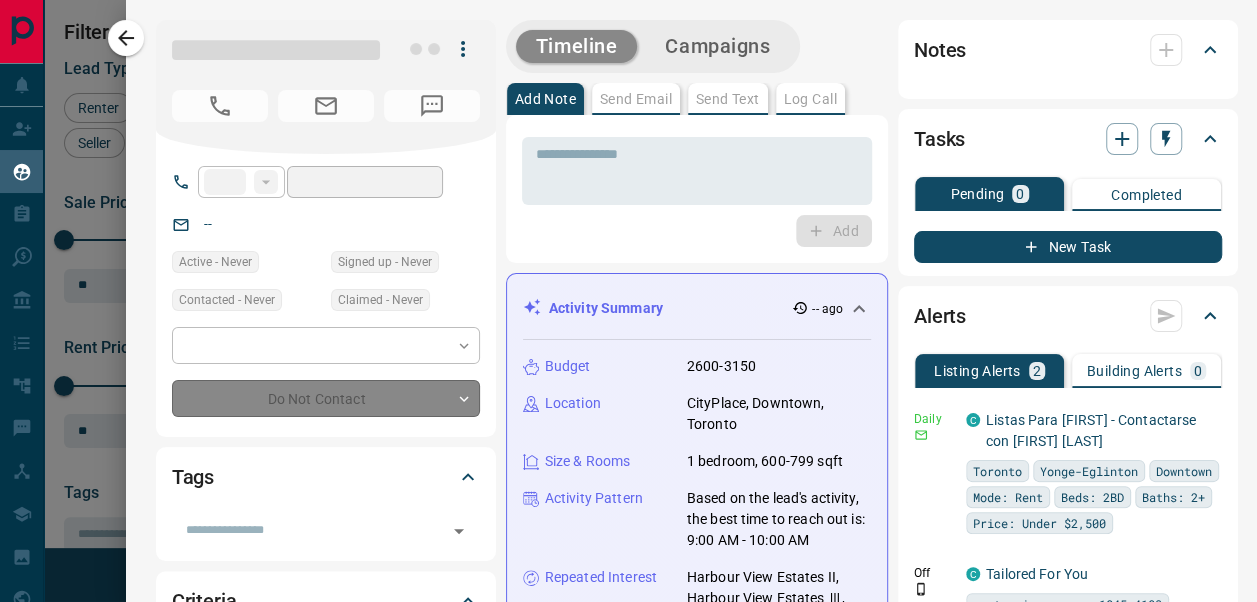 type on "**" 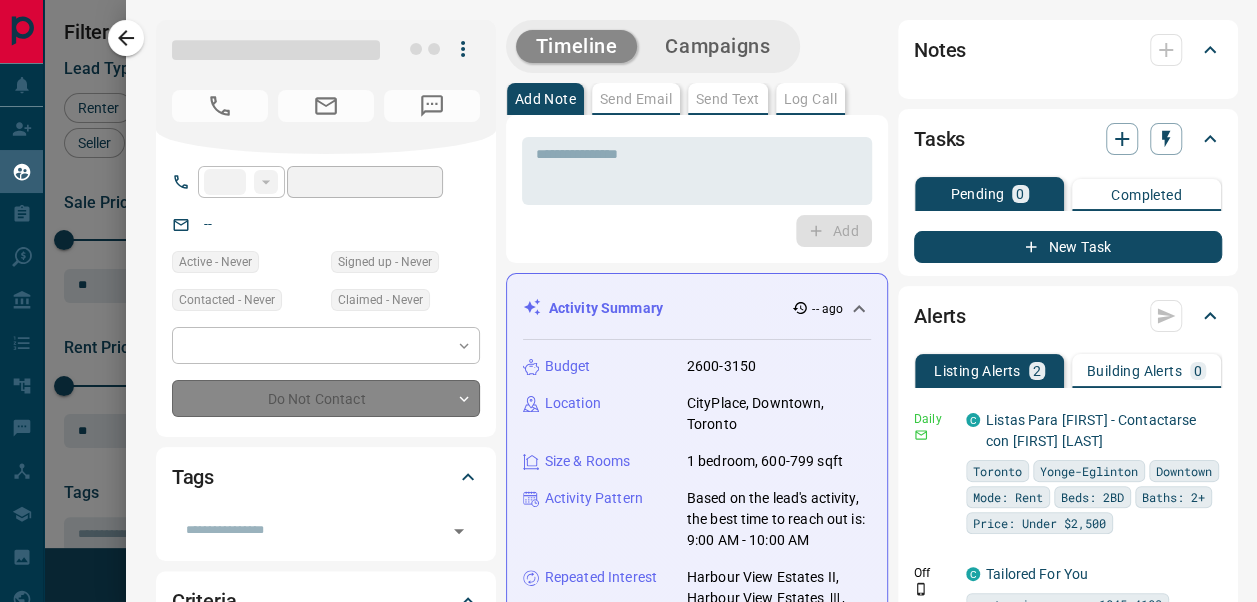 type on "**********" 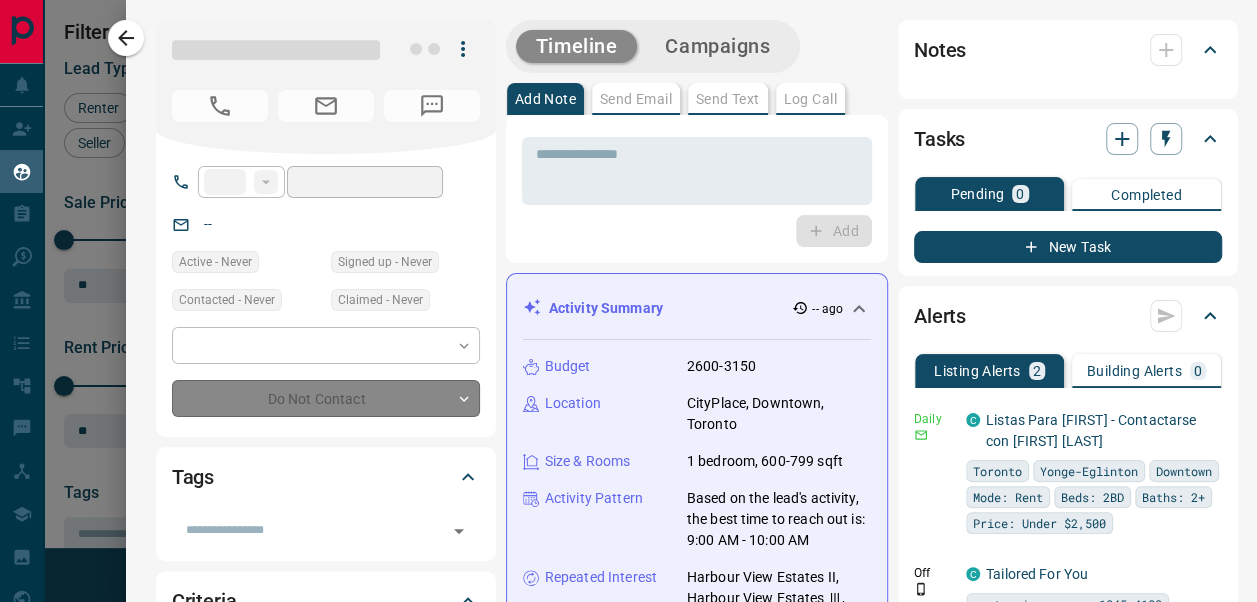 type on "**********" 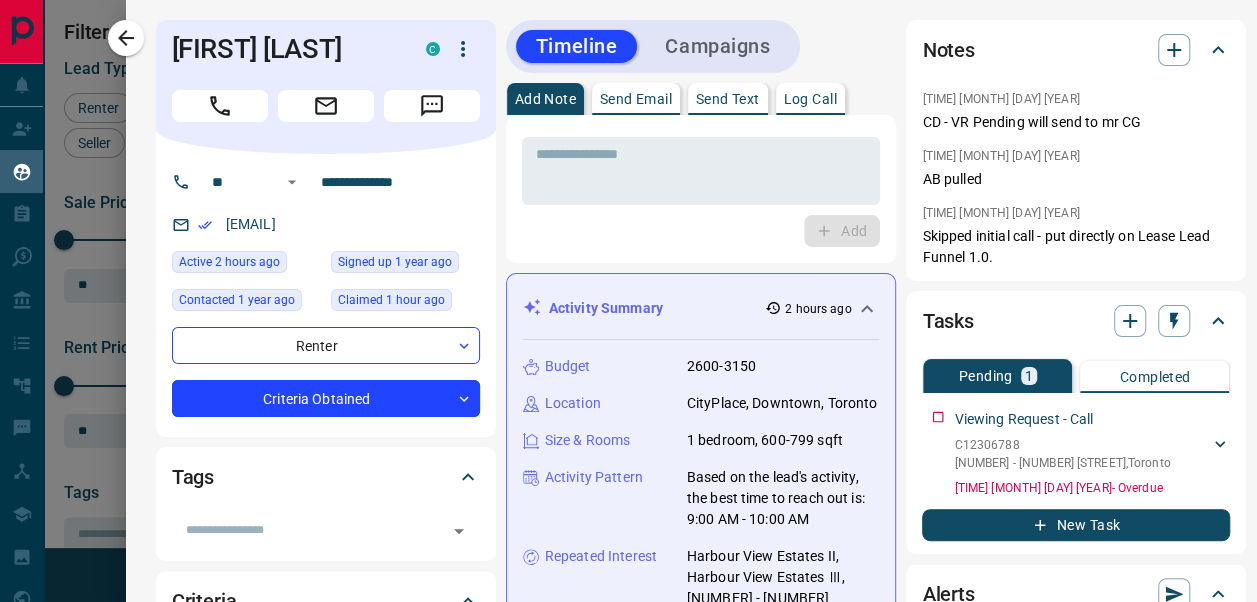 click on "Activity Summary [NUMBER] hours ago Budget [NUMBER]-[NUMBER] Location CityPlace, Downtown, Toronto Size & Rooms [NUMBER] bedroom, [NUMBER]-[NUMBER] sqft Activity Pattern Based on the lead's activity, the best time to reach out is: 9:00 AM - 10:00 AM Repeated Interest Harbour View Estates II, Harbour View Estates Ⅲ, [NUMBER] - [NUMBER] [STREET] Regenerate" at bounding box center (701, 500) 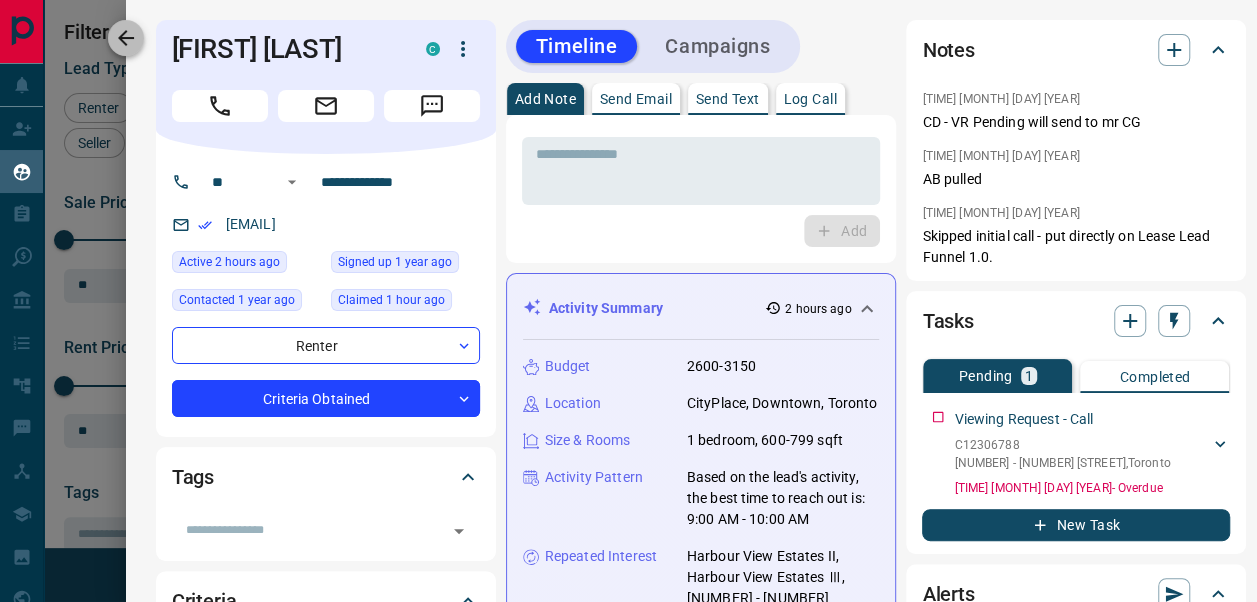 click at bounding box center [126, 38] 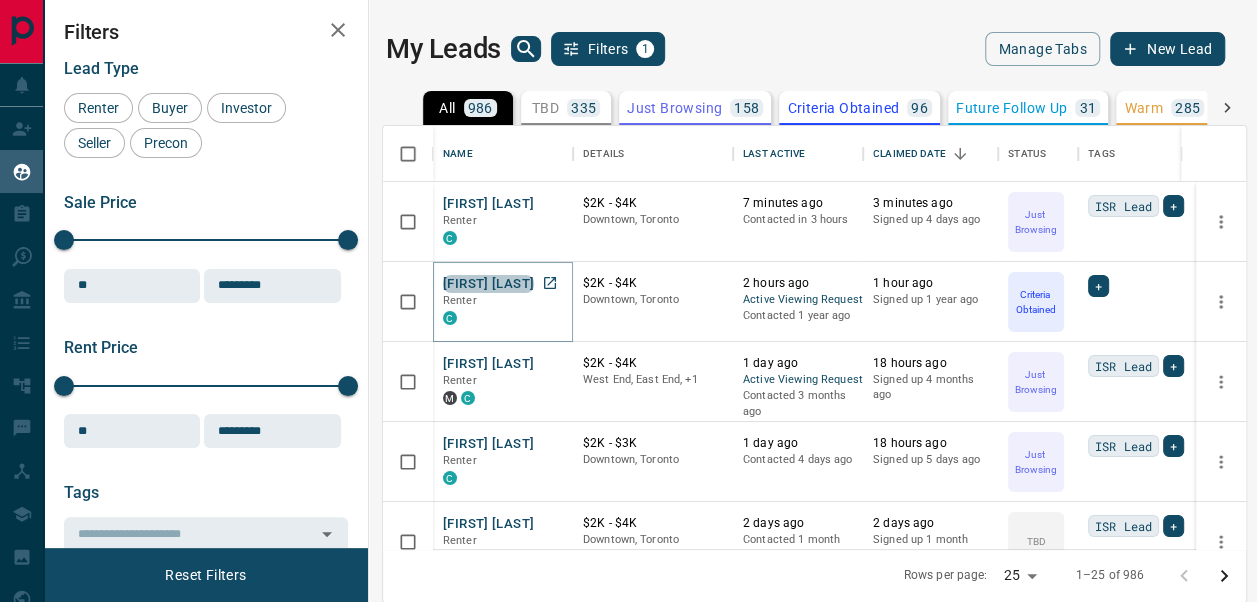 click on "[FIRST] [LAST]" at bounding box center [488, 284] 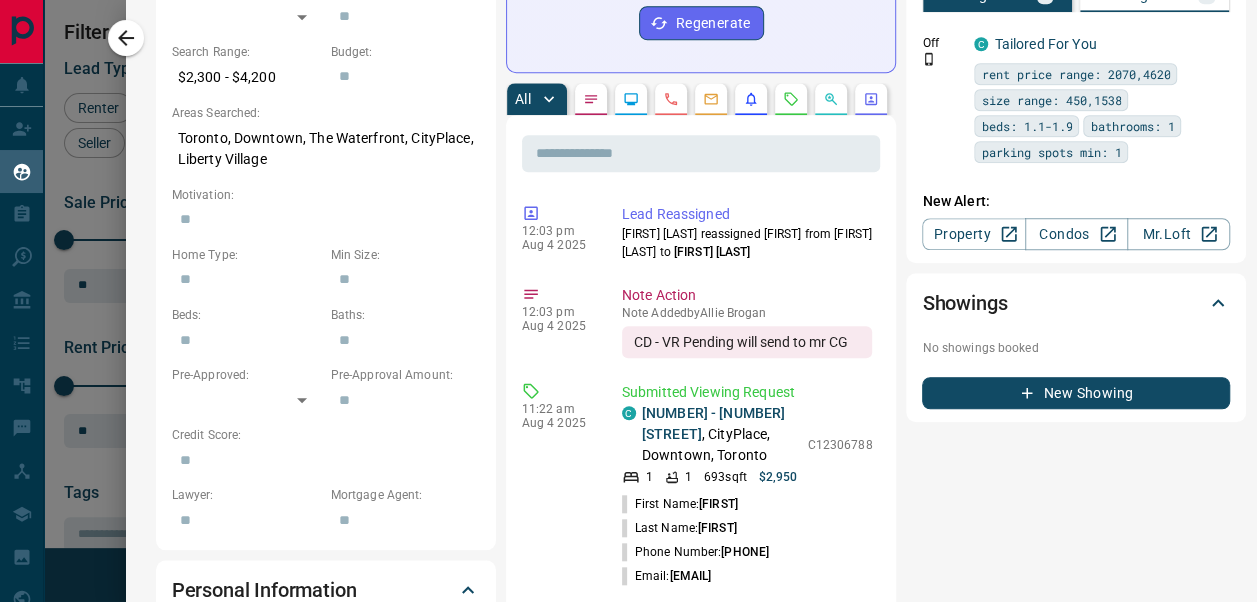 scroll, scrollTop: 986, scrollLeft: 0, axis: vertical 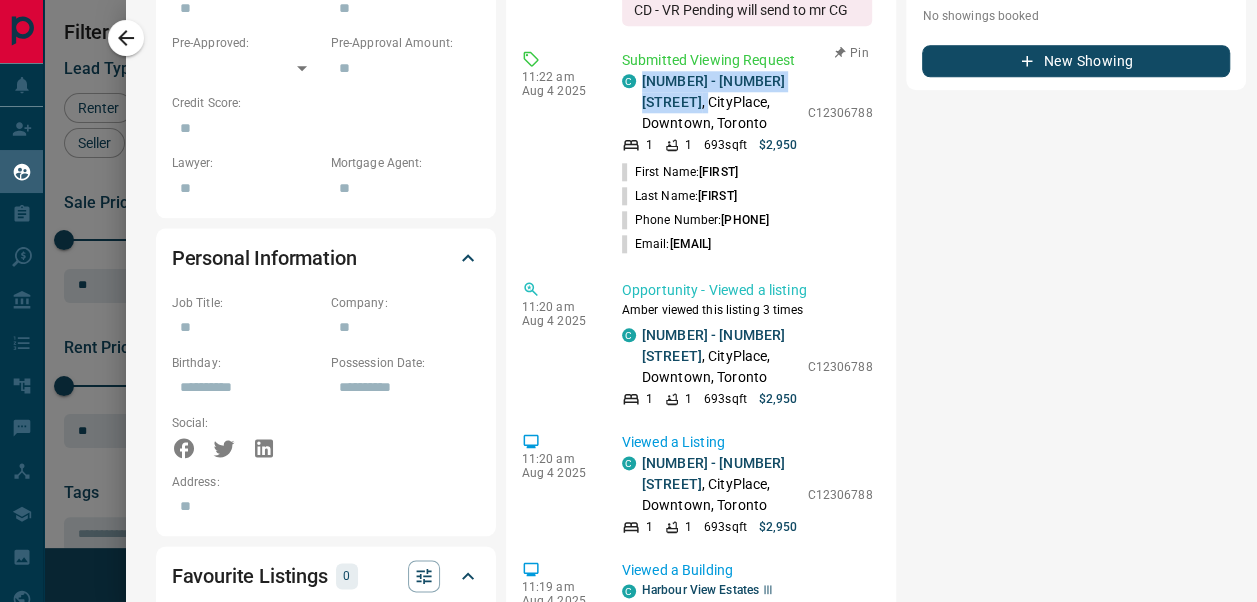 drag, startPoint x: 672, startPoint y: 112, endPoint x: 626, endPoint y: 96, distance: 48.703182 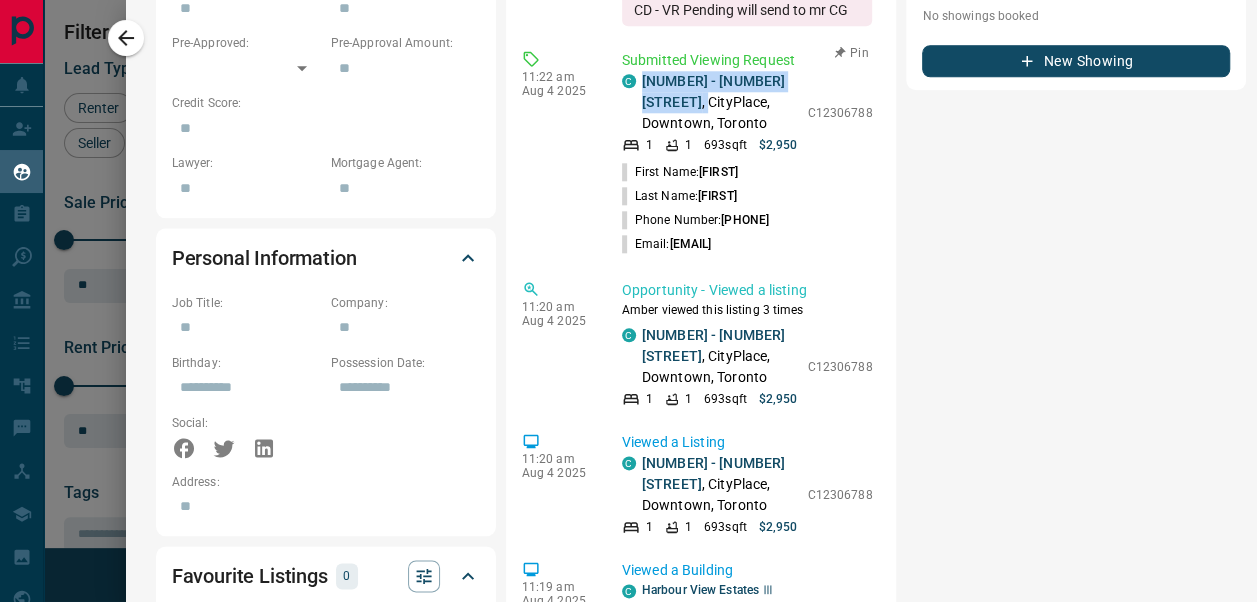 click on "C [NUMBER] - [NUMBER] [STREET] , CityPlace, Downtown, Toronto" at bounding box center [710, 102] 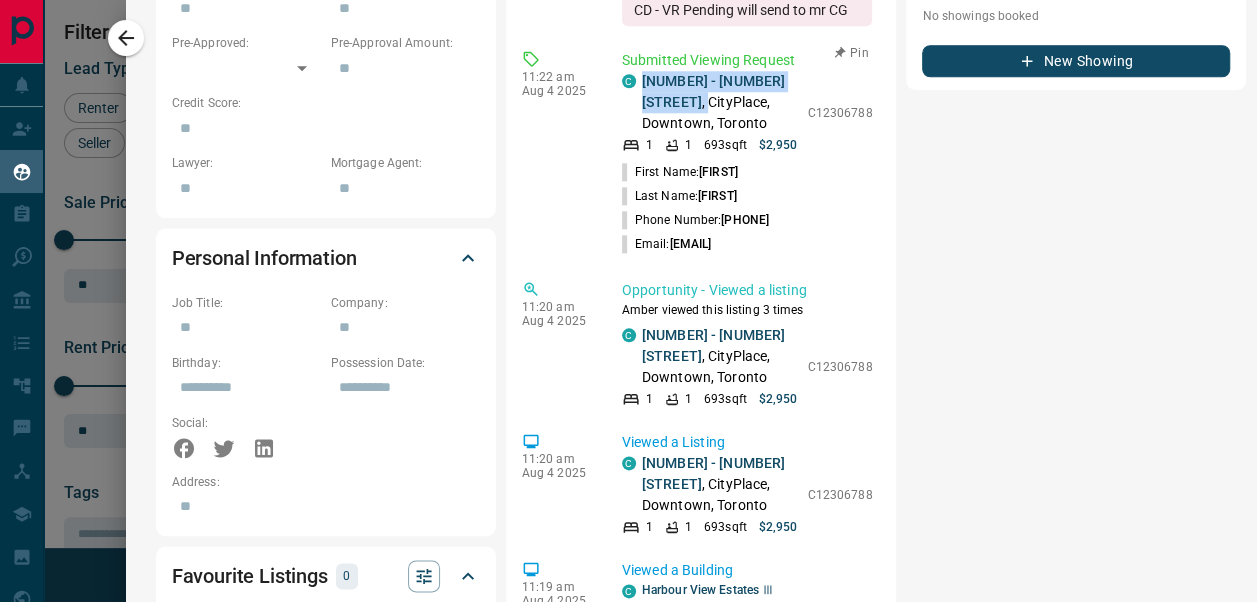 copy on "[NUMBER] - [NUMBER] [STREET] ," 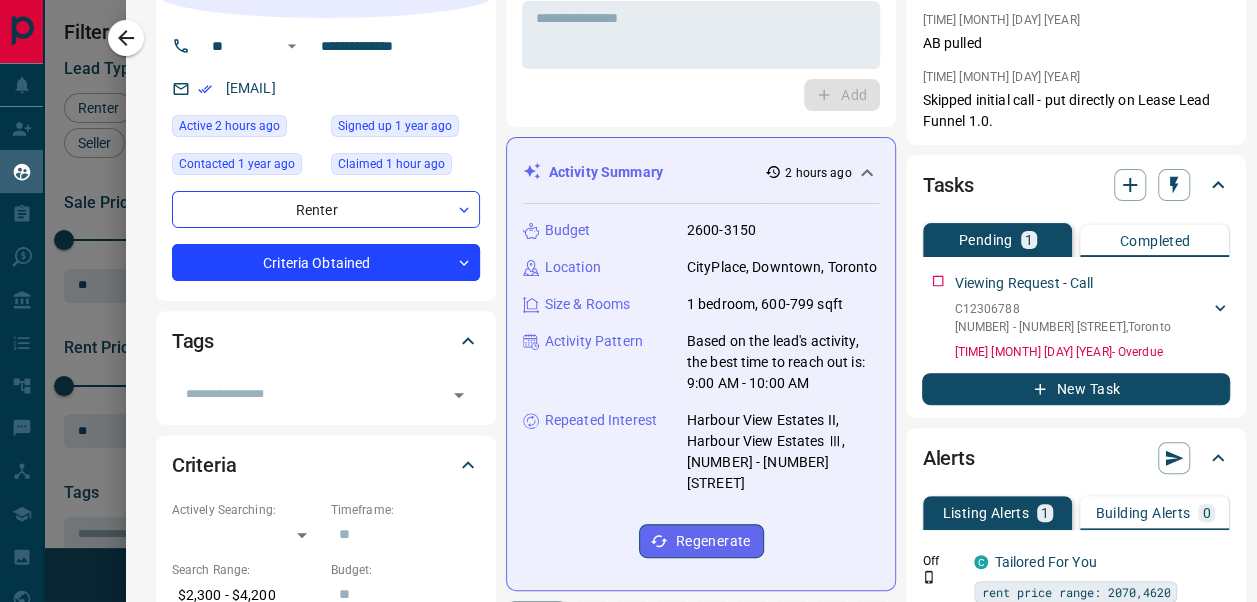scroll, scrollTop: 0, scrollLeft: 0, axis: both 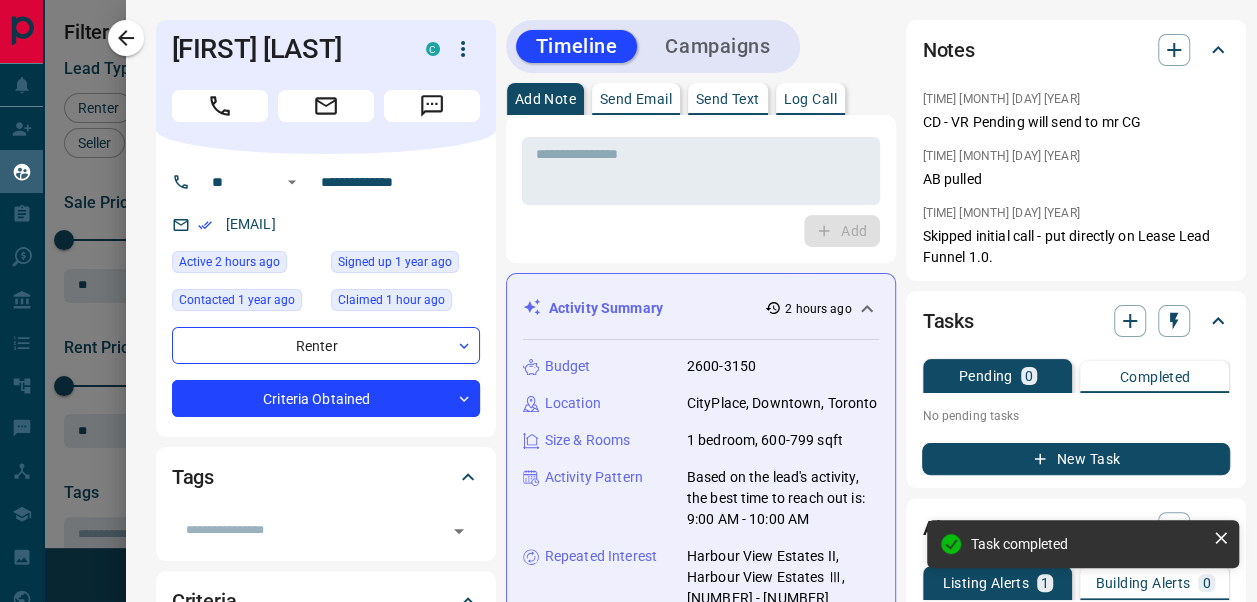 click on "**********" at bounding box center [691, 1256] 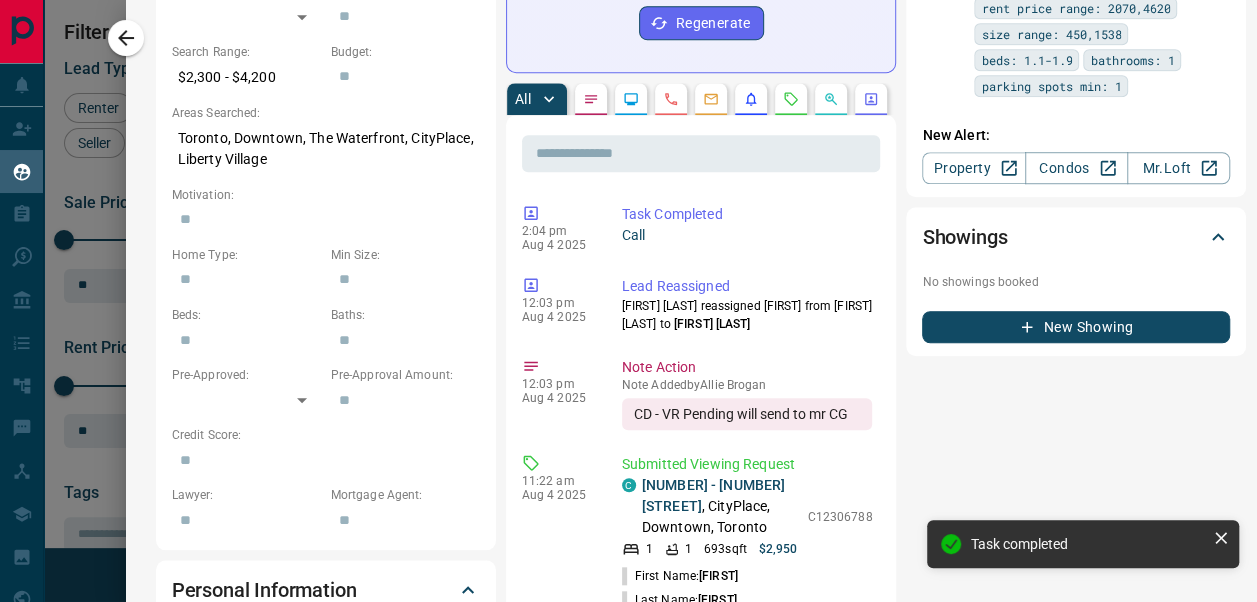 scroll, scrollTop: 663, scrollLeft: 0, axis: vertical 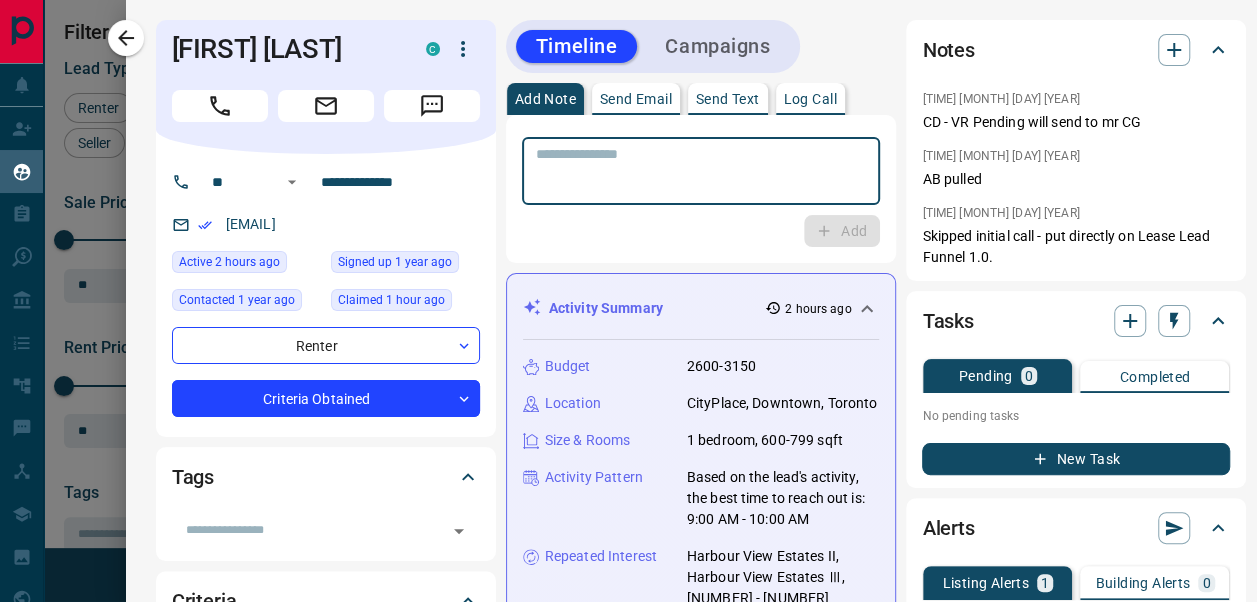 click at bounding box center (701, 171) 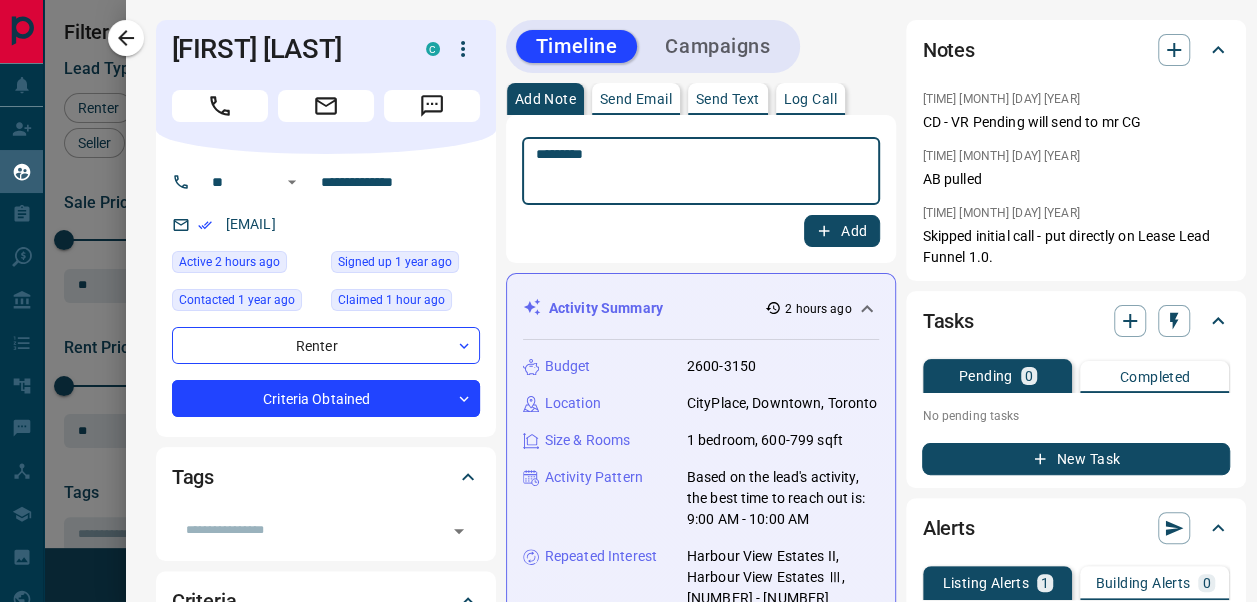 type on "*********" 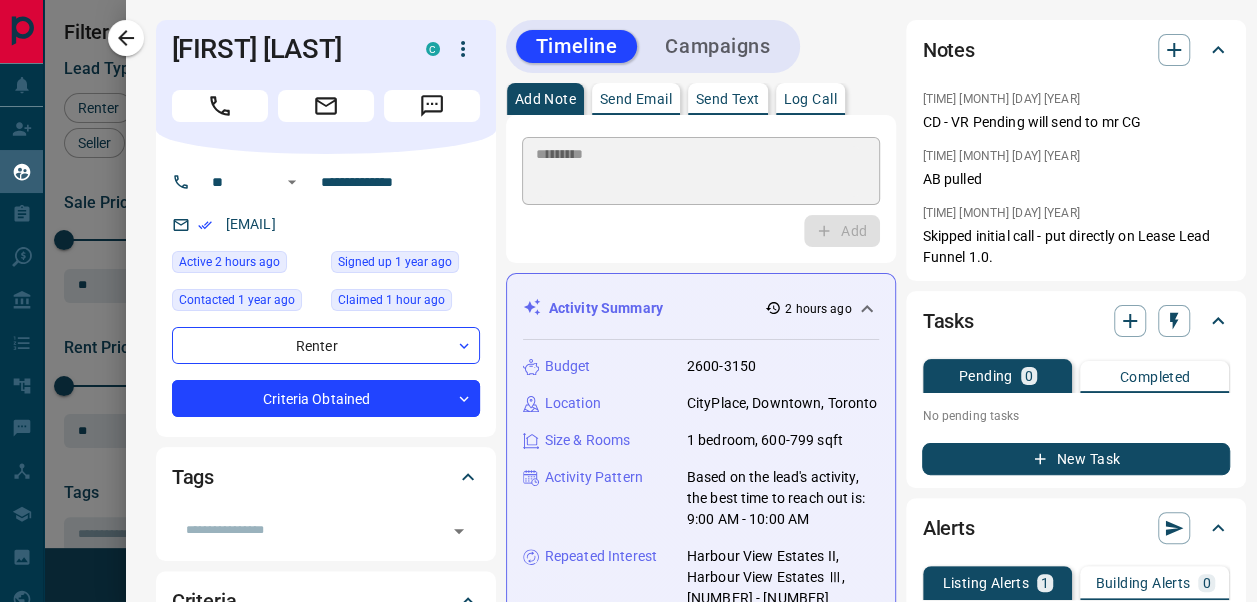 type 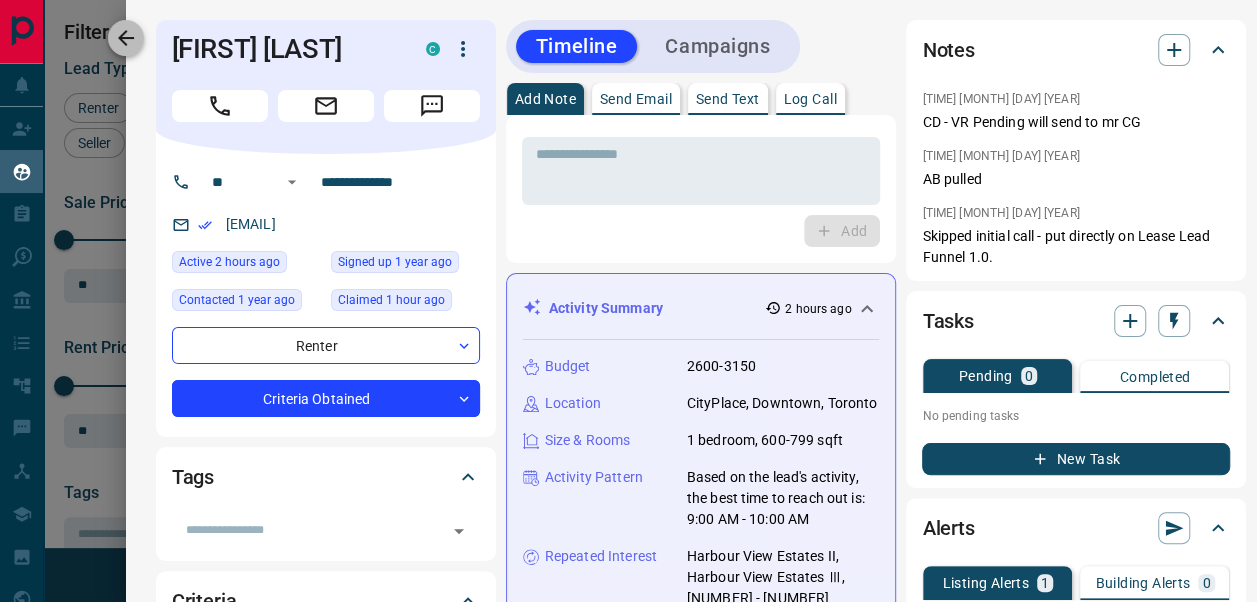 click 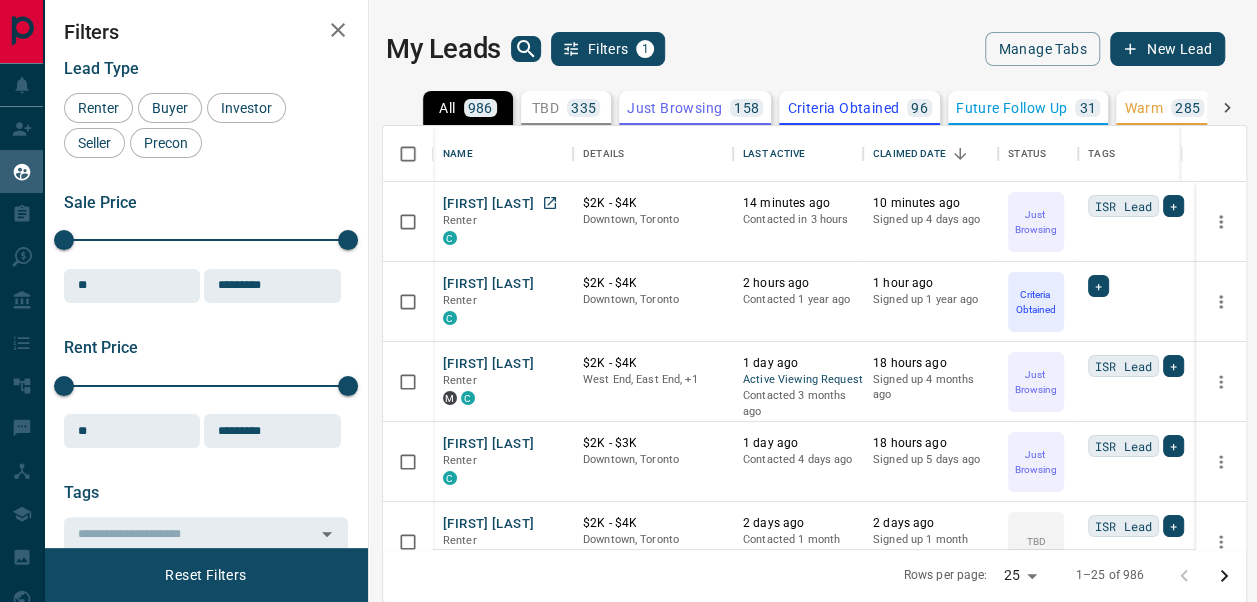 drag, startPoint x: 300, startPoint y: 110, endPoint x: 502, endPoint y: 202, distance: 221.96396 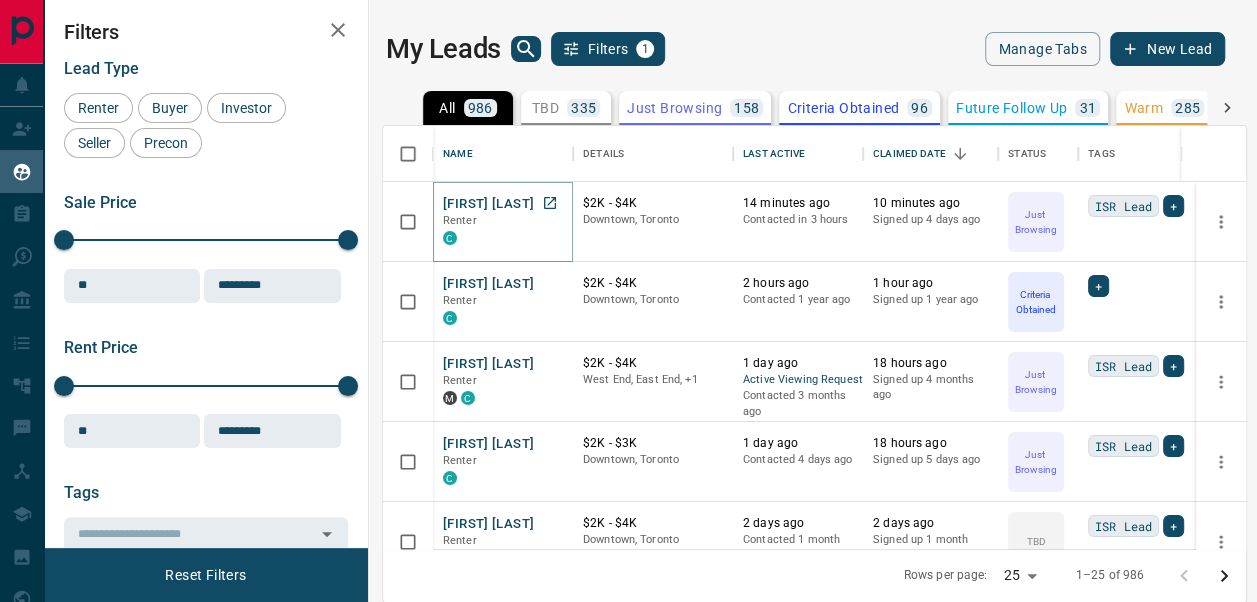 click on "[FIRST] [LAST]" at bounding box center (488, 204) 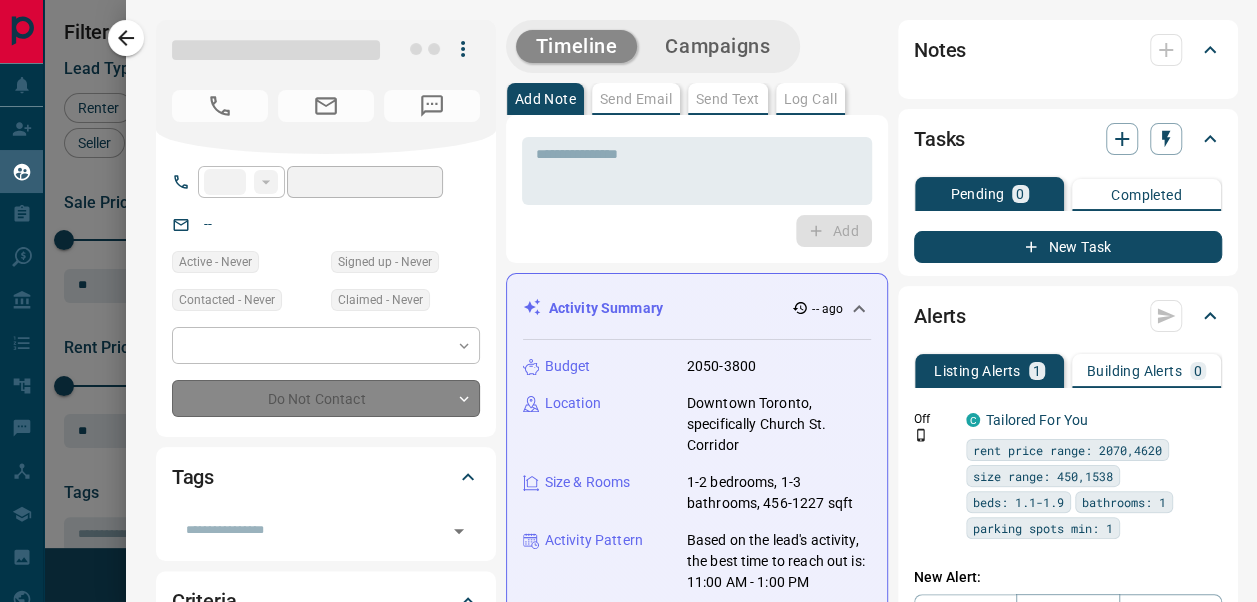type on "**" 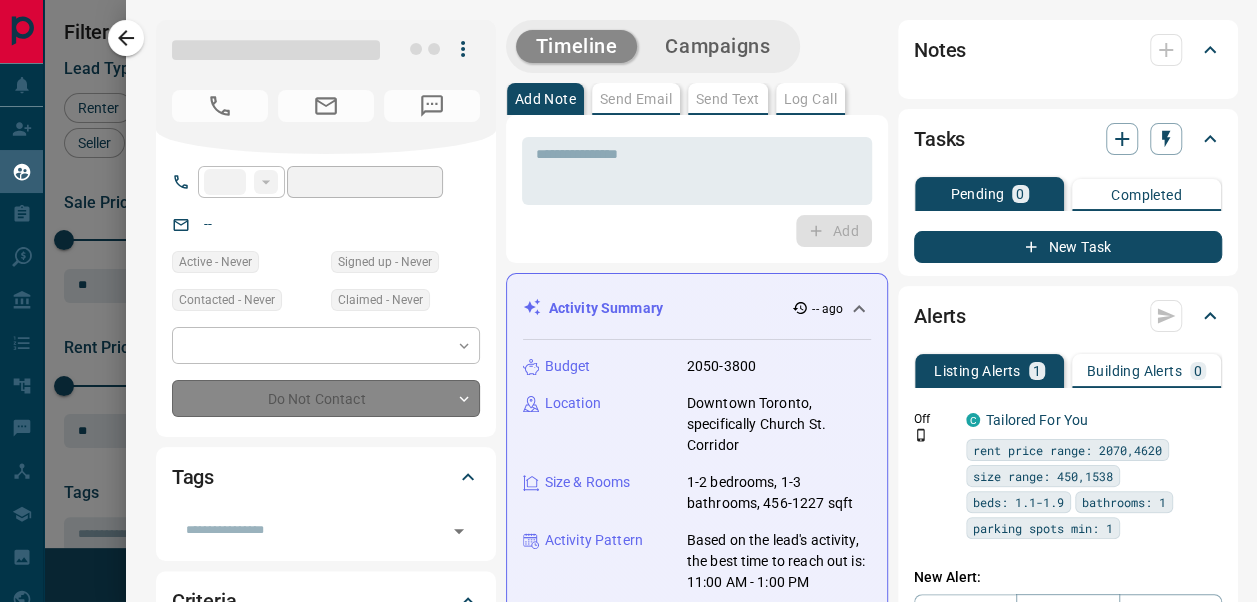 type on "**********" 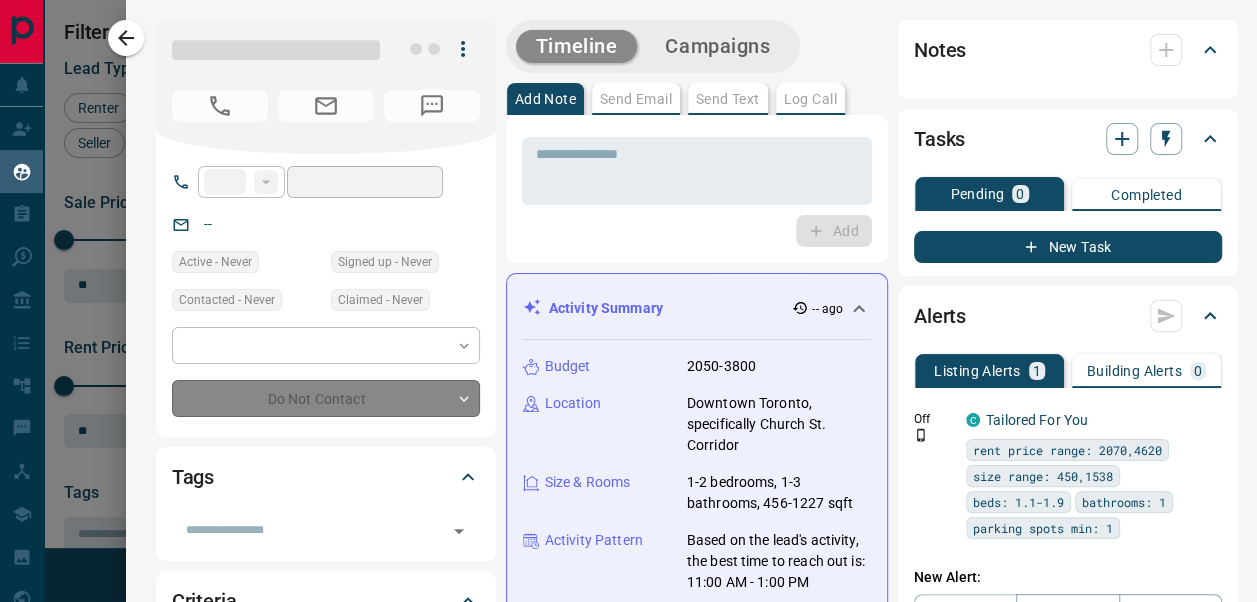 type on "**********" 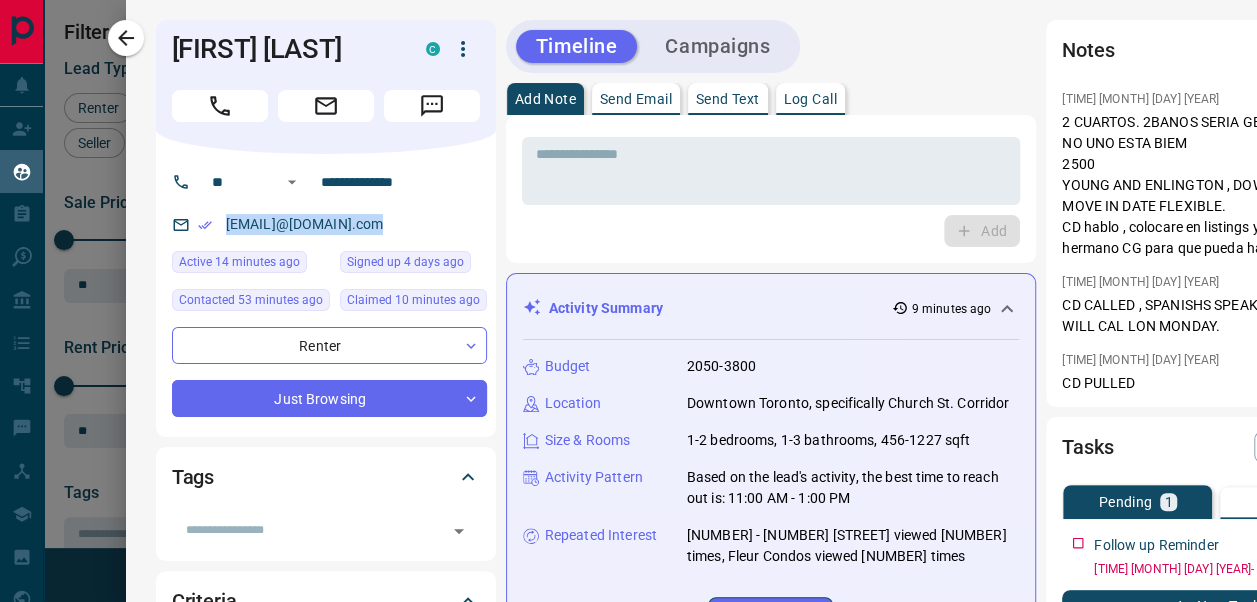 drag, startPoint x: 403, startPoint y: 210, endPoint x: 199, endPoint y: 230, distance: 204.97804 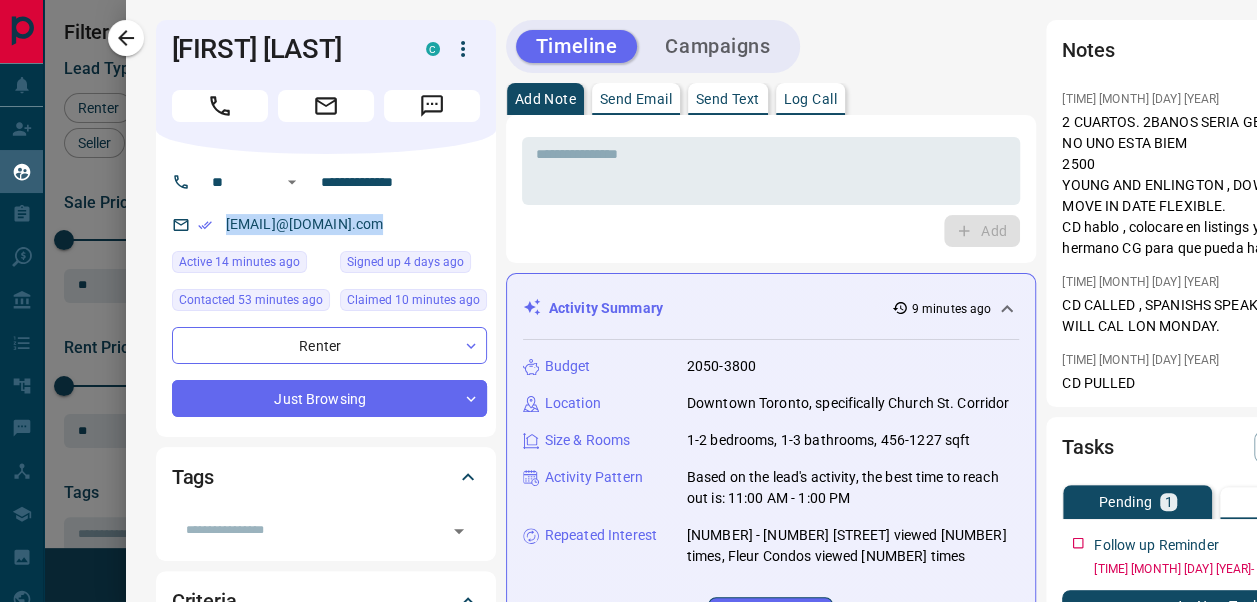click on "[EMAIL]@[DOMAIN].com" at bounding box center [329, 224] 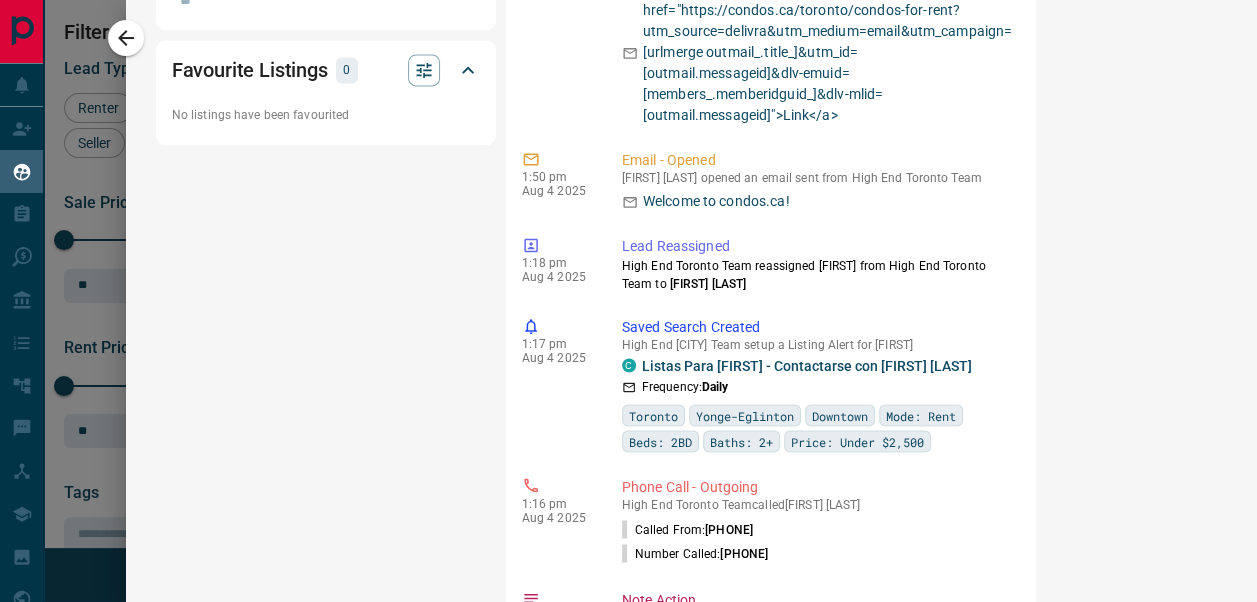scroll, scrollTop: 0, scrollLeft: 0, axis: both 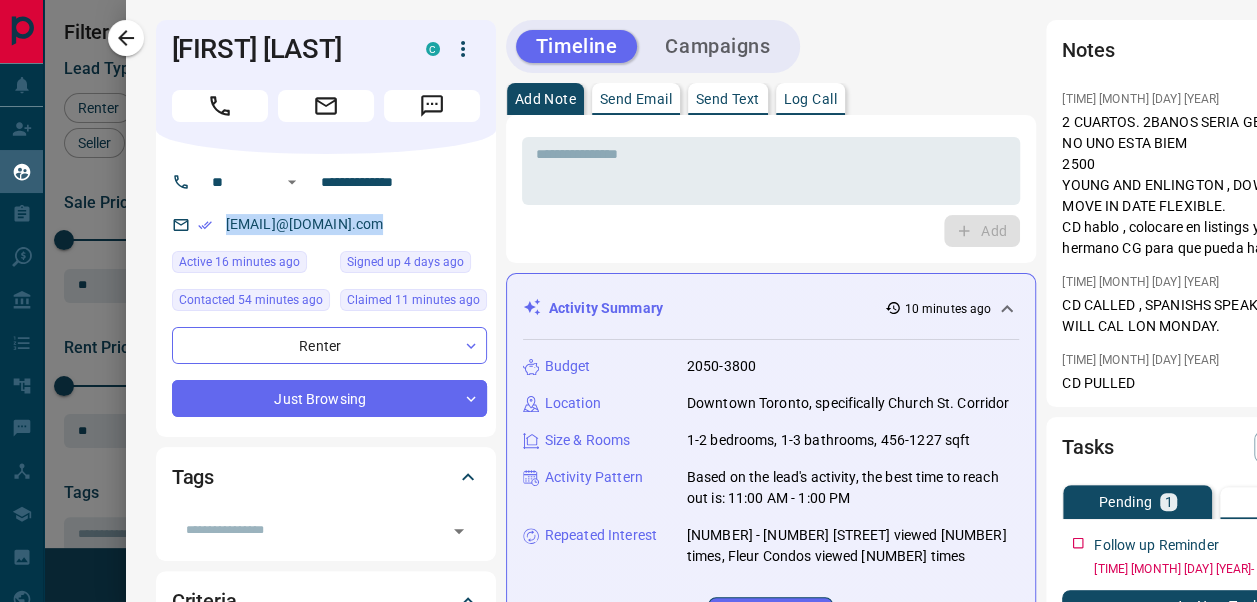 click on "**********" at bounding box center (326, 295) 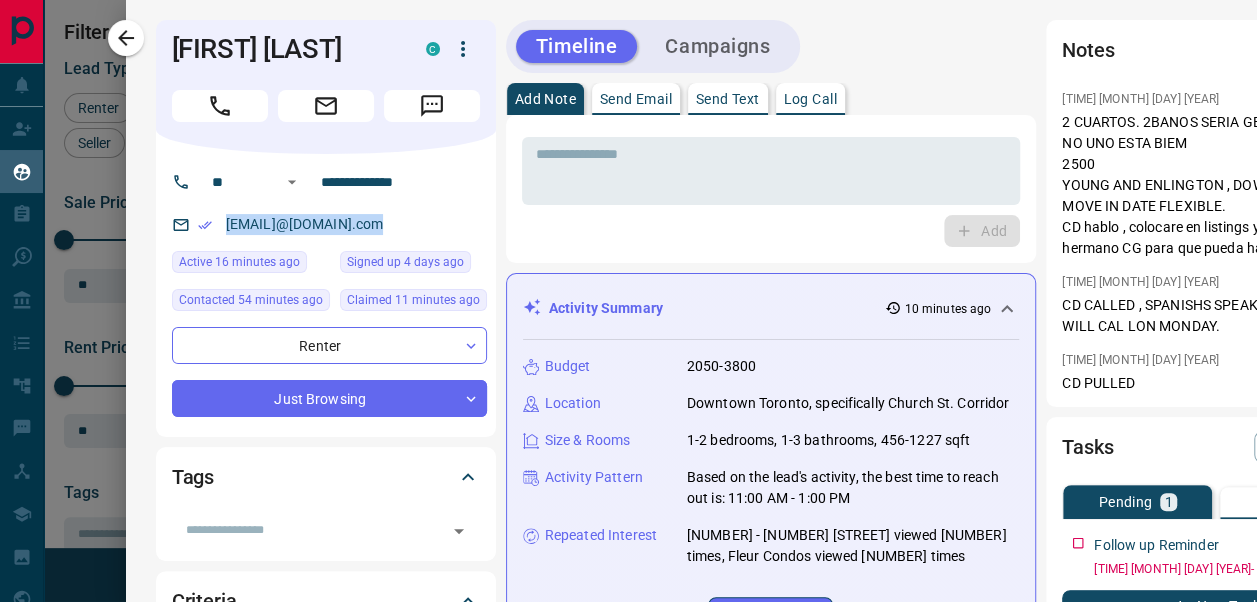 drag, startPoint x: 378, startPoint y: 222, endPoint x: 214, endPoint y: 214, distance: 164.195 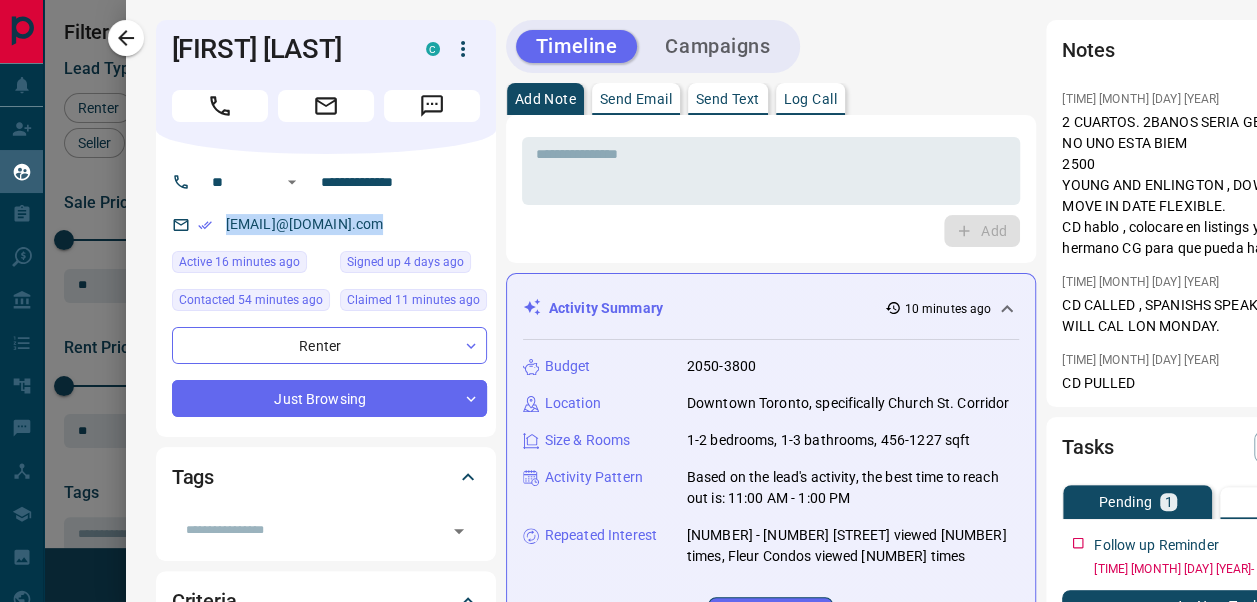 click on "[EMAIL]@[DOMAIN].com" at bounding box center [329, 224] 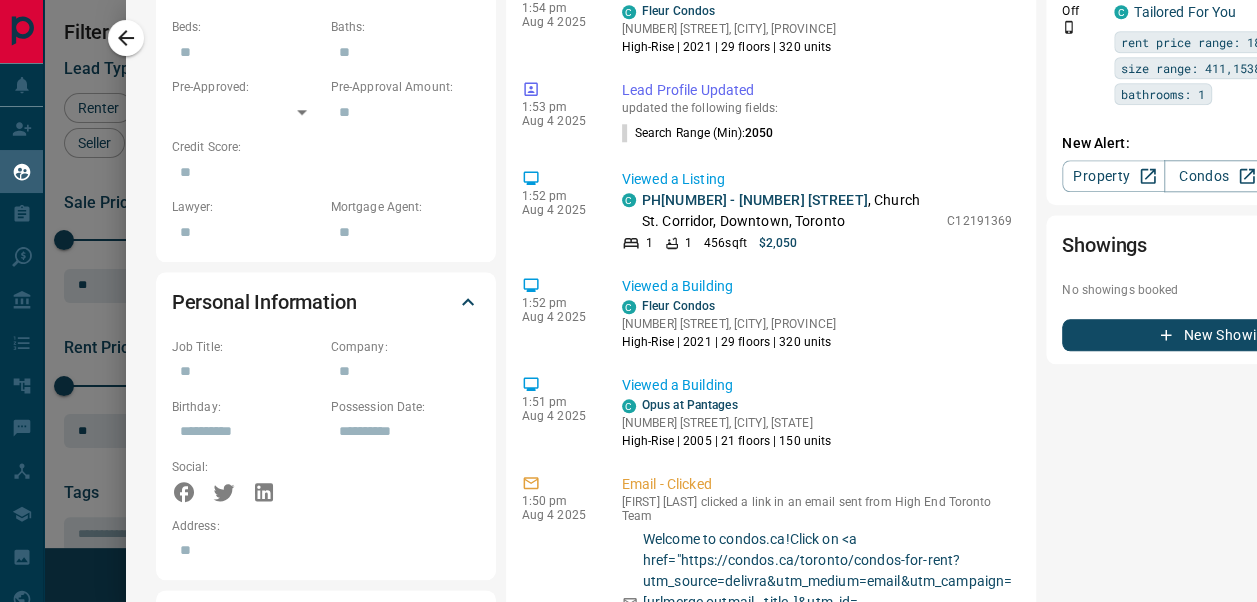 scroll, scrollTop: 1102, scrollLeft: 0, axis: vertical 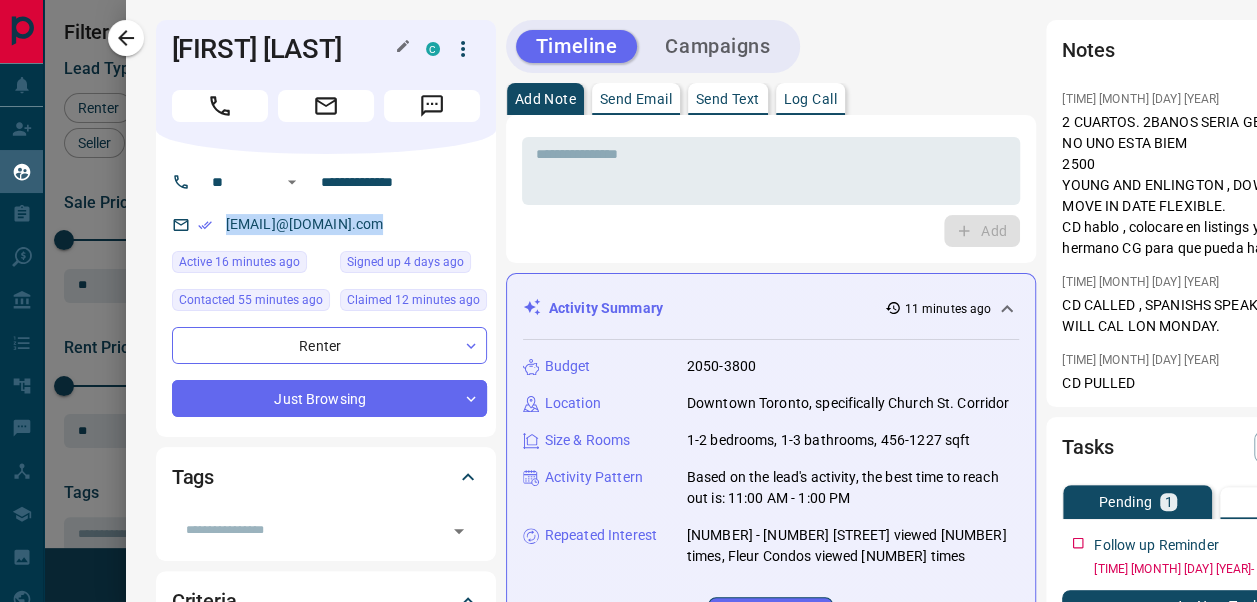 click on "[FIRST] [LAST]" at bounding box center [294, 49] 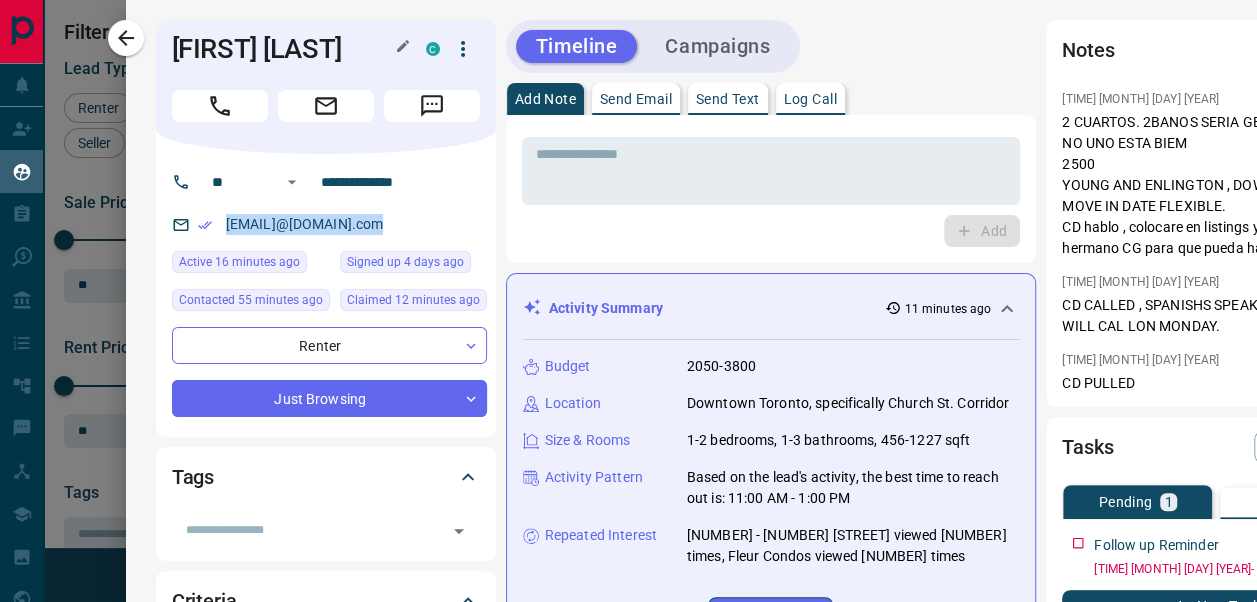 click 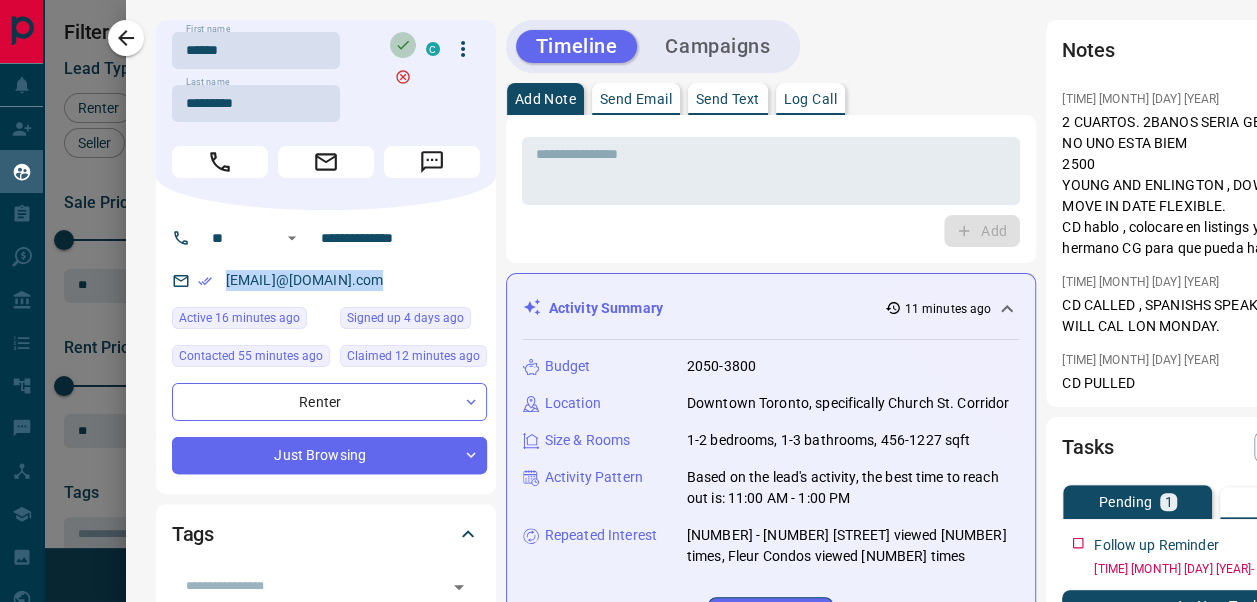click 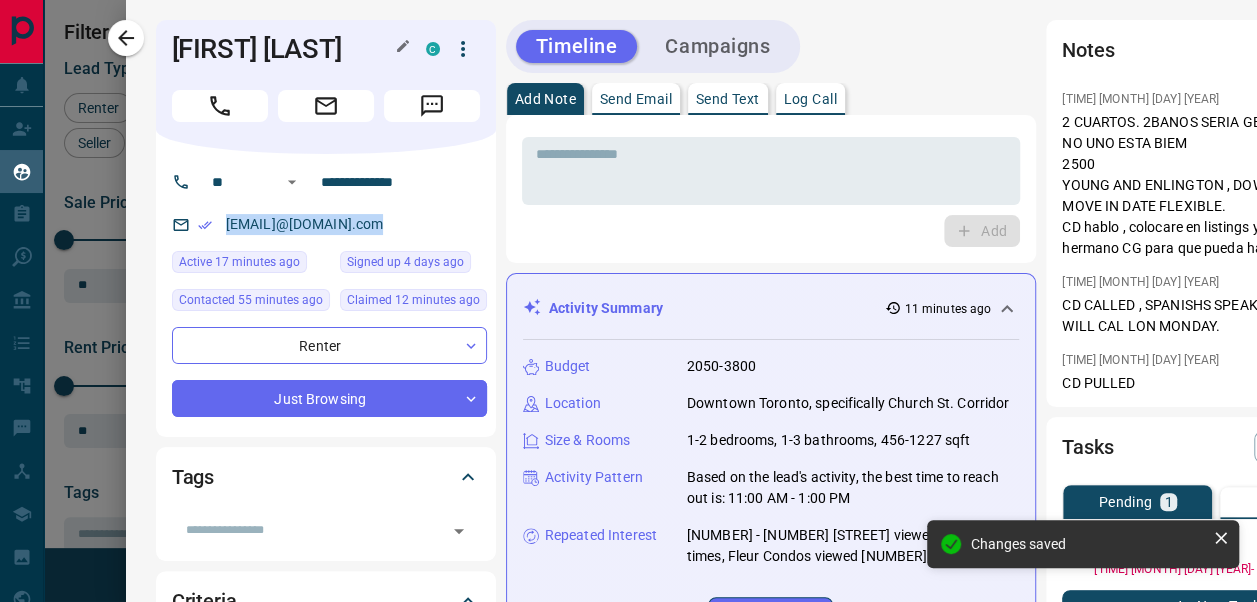 drag, startPoint x: 157, startPoint y: 53, endPoint x: 372, endPoint y: 58, distance: 215.05814 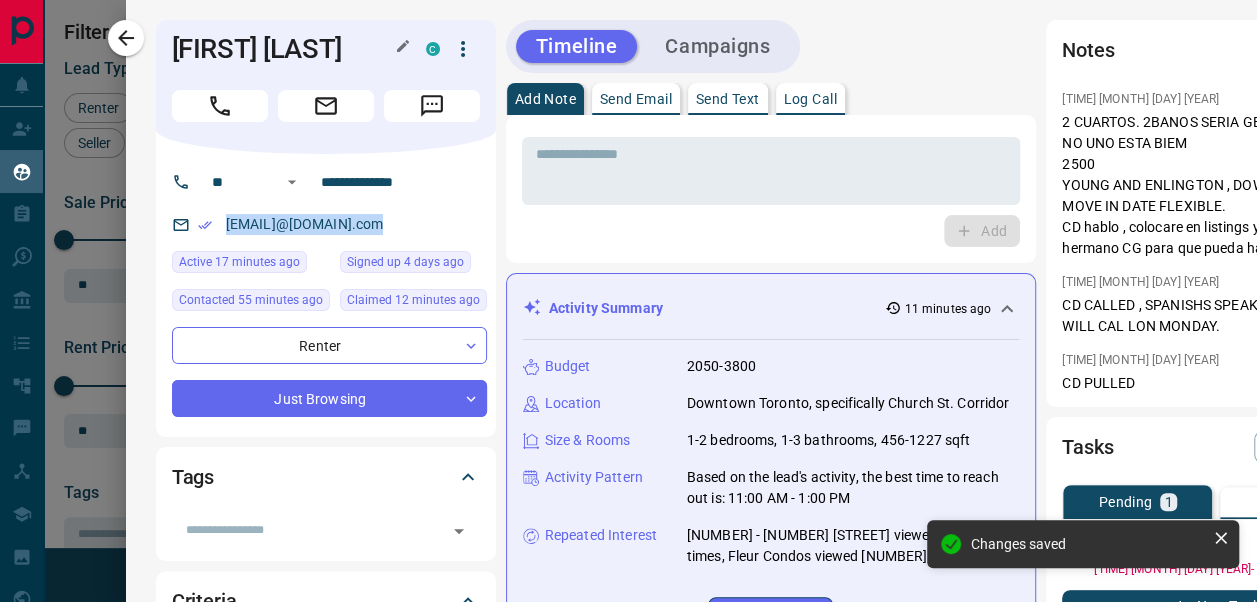 click on "[FIRST] [LAST]" at bounding box center (284, 49) 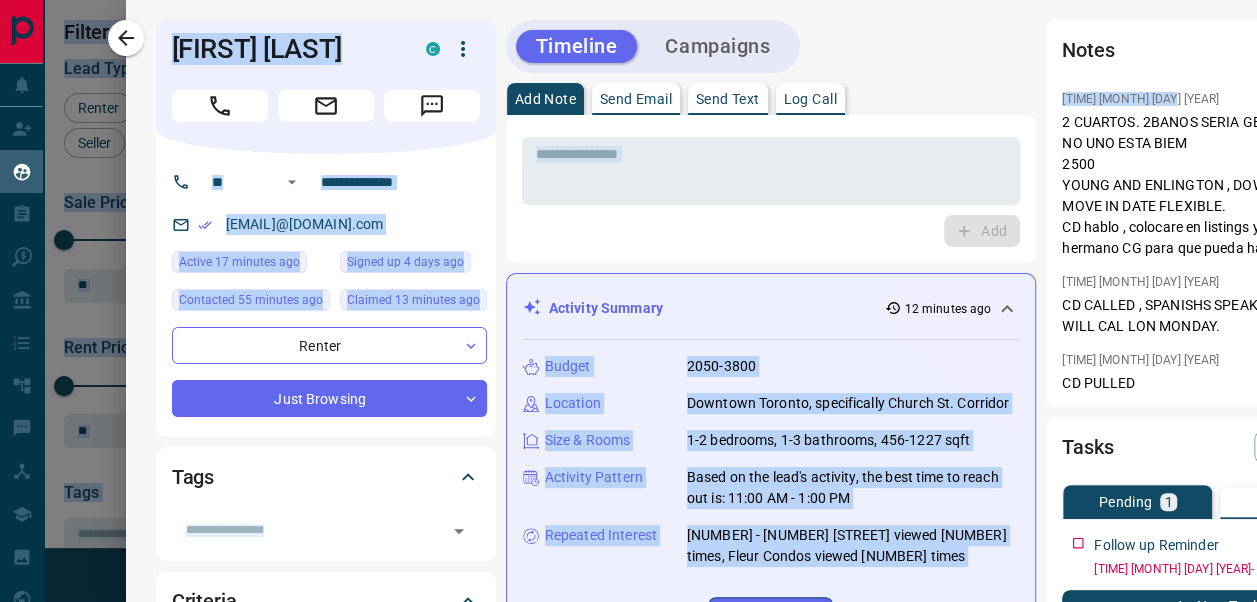click on "Lead Transfers Claim Leads My Leads Tasks Opportunities Deals Campaigns Automations Messages Broker Bay Training Media Services Agent Resources Precon Worksheet Mobile Apps Disclosure Logout My Leads Filters 1 Manage Tabs New Lead All 986 TBD 335 Do Not Contact - Not Responsive 8 Bogus 14 Just Browsing 158 Criteria Obtained 96 Future Follow Up 31 Warm 285 HOT 2 Taken on Showings 10 Submitted Offer 1 Client 46 Name Details Last Active Claimed Date Status Tags [FIRST] [LAST] Renter C $2K - $4K Downtown, [CITY] 17 minutes ago Contacted in 3 hours 13 minutes ago Signed up 4 days ago Just Browsing ISR Lead + [FIRST] [LAST] Renter C $2K - $4K Downtown, [CITY] 2 hours ago Contacted 1 year ago 1 hour ago Signed up 1 year ago Criteria Obtained + [FIRST] [LAST] Renter M C $2K - $4K West End, East End, +1 1 day ago Active Viewing Request Contacted 3 months ago 18 hours ago Signed up 4 months ago Just Browsing ISR Lead + [FIRST] [LAST] Renter C $2K - $3K Downtown, [CITY] 1 day ago Contacted 4 days ago 18 hours ago +" at bounding box center [628, 301] 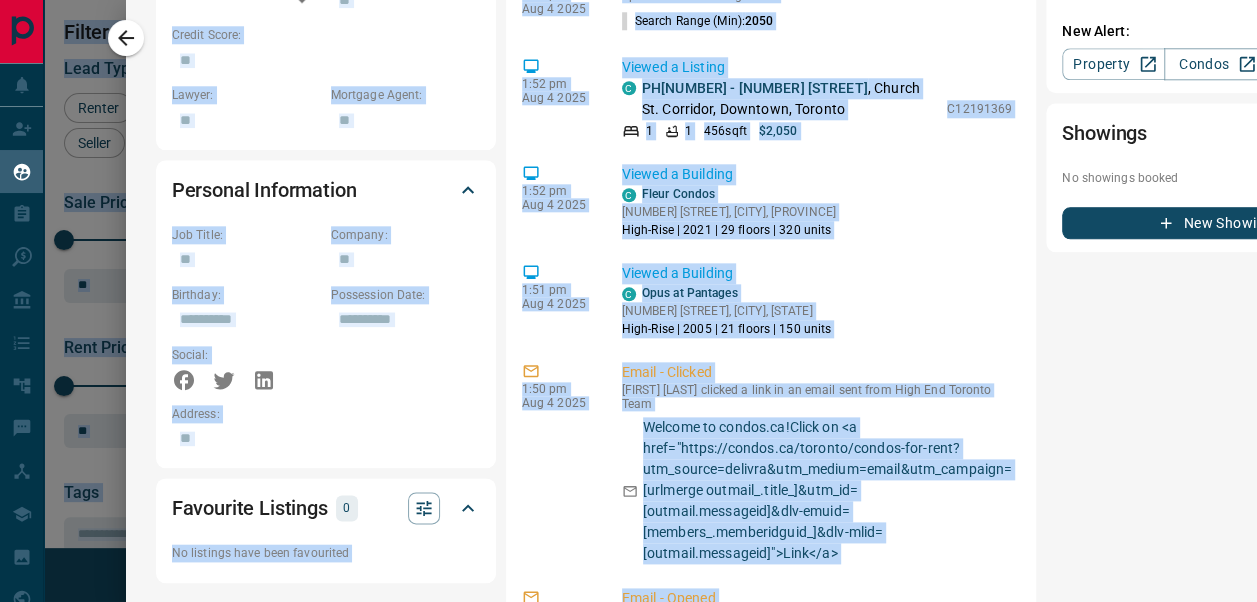 scroll, scrollTop: 1026, scrollLeft: 0, axis: vertical 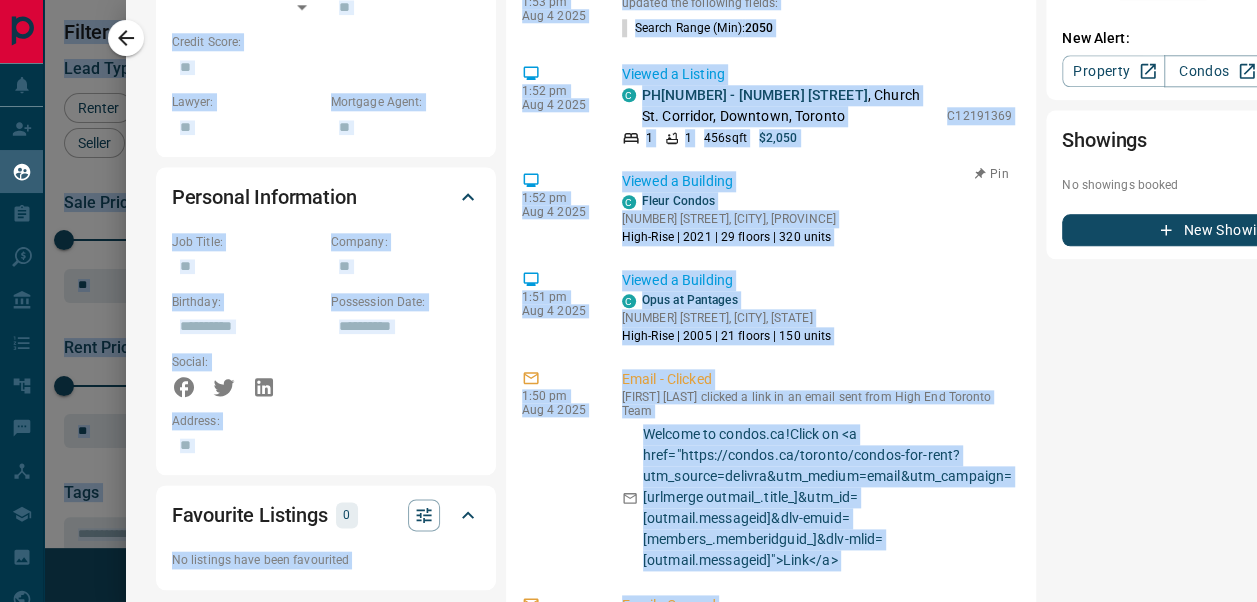 click on "Viewed a Building" at bounding box center [817, 181] 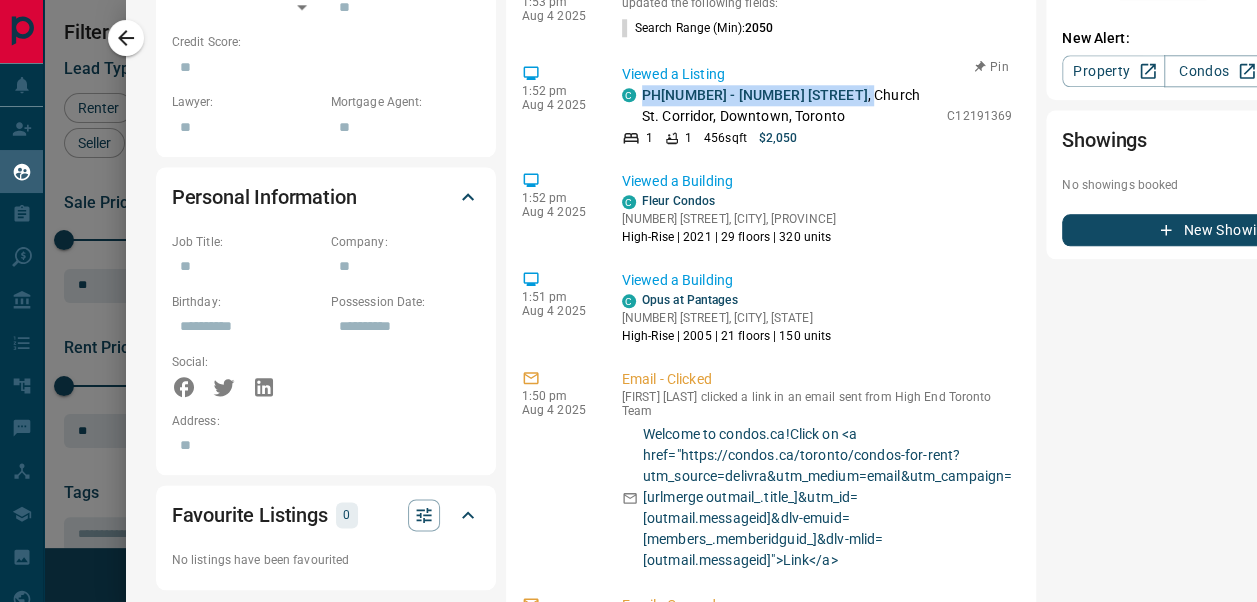 drag, startPoint x: 792, startPoint y: 90, endPoint x: 625, endPoint y: 100, distance: 167.29913 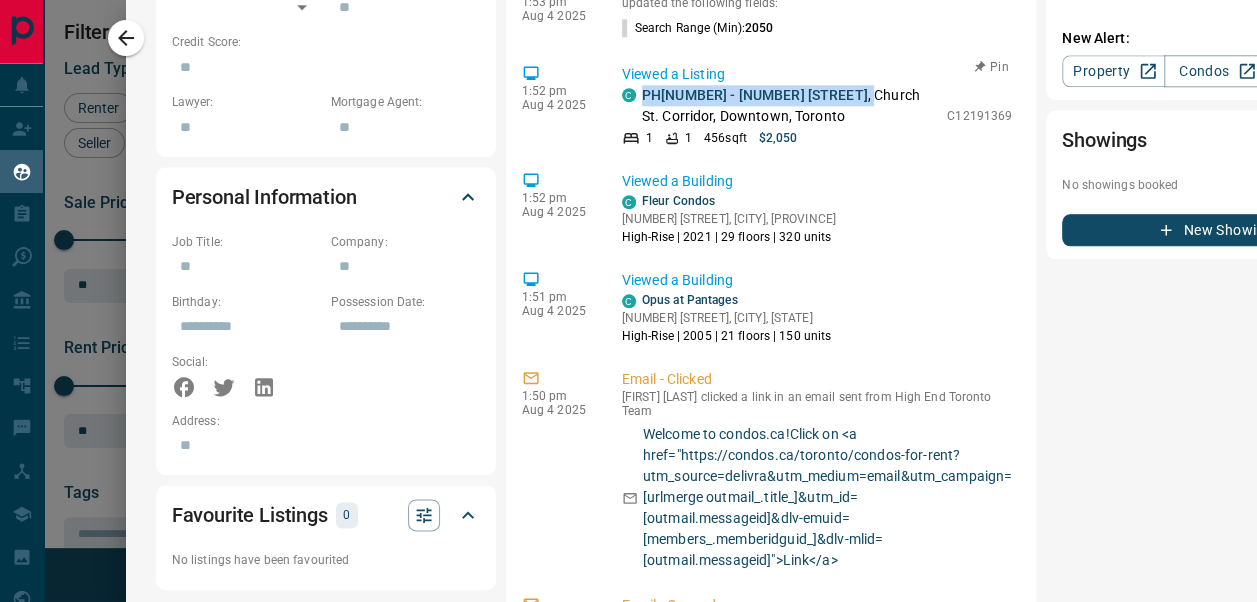 click on "PH[NUMBER] - [NUMBER] [STREET] , [STREET], [CITY], [CITY]" at bounding box center [779, 106] 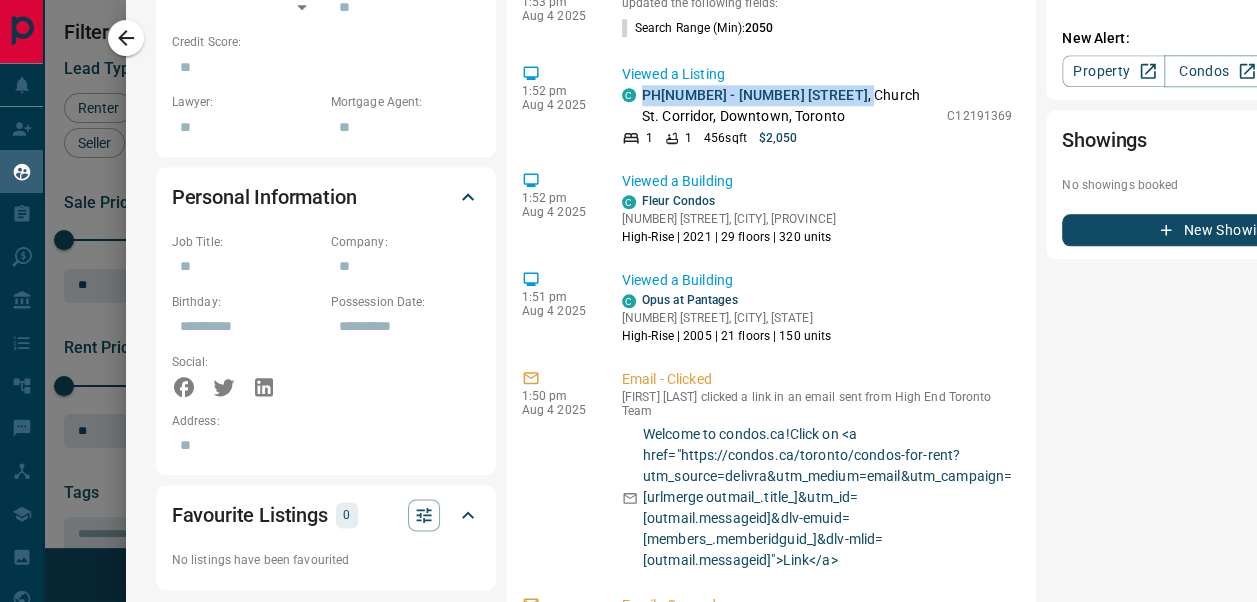scroll, scrollTop: 0, scrollLeft: 0, axis: both 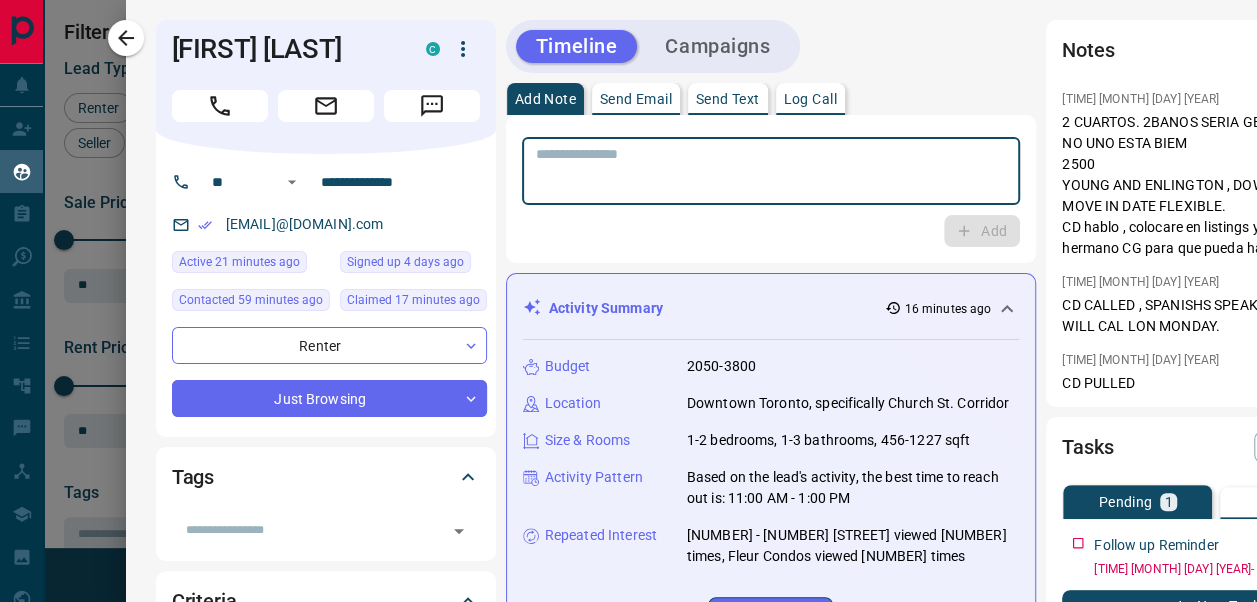 click at bounding box center [771, 171] 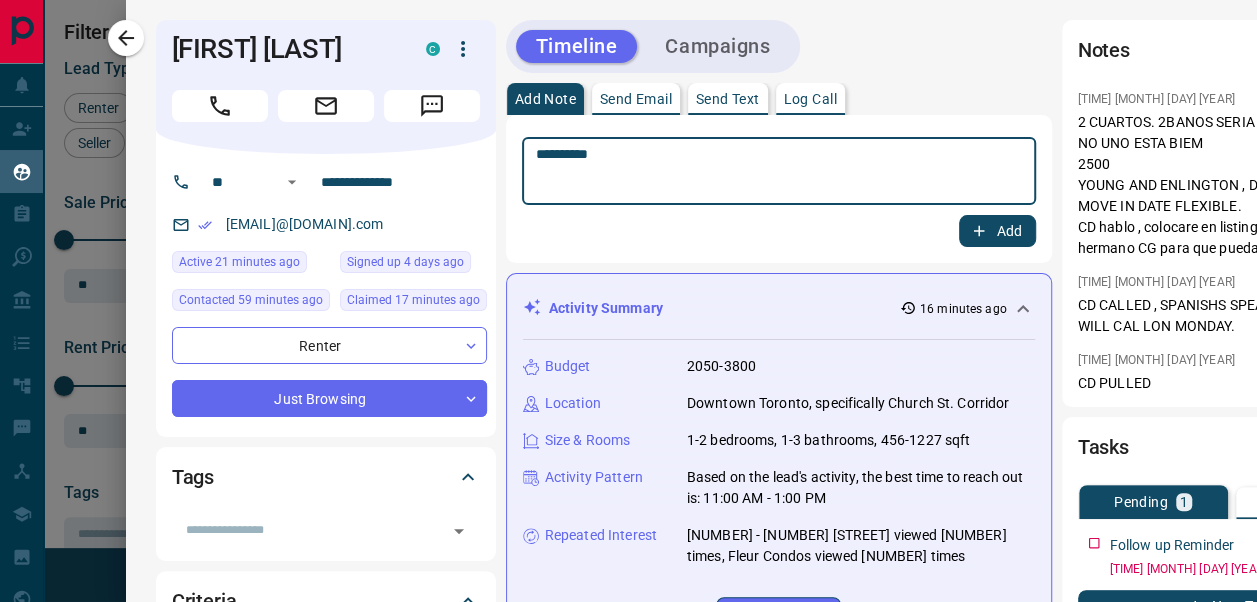 type on "**********" 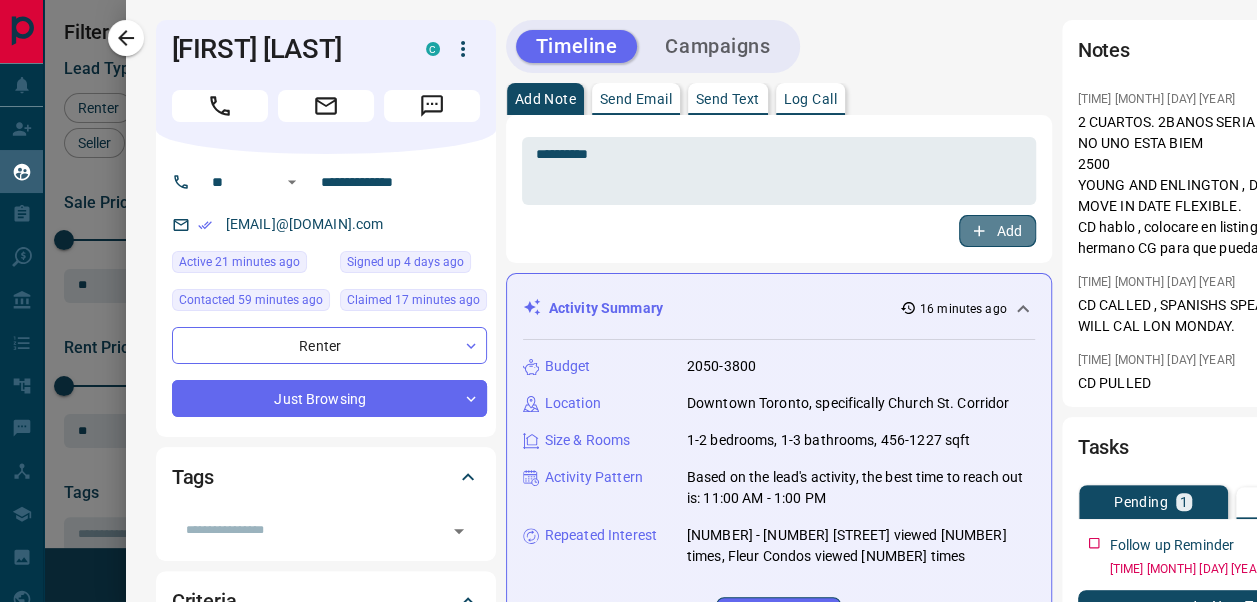 click 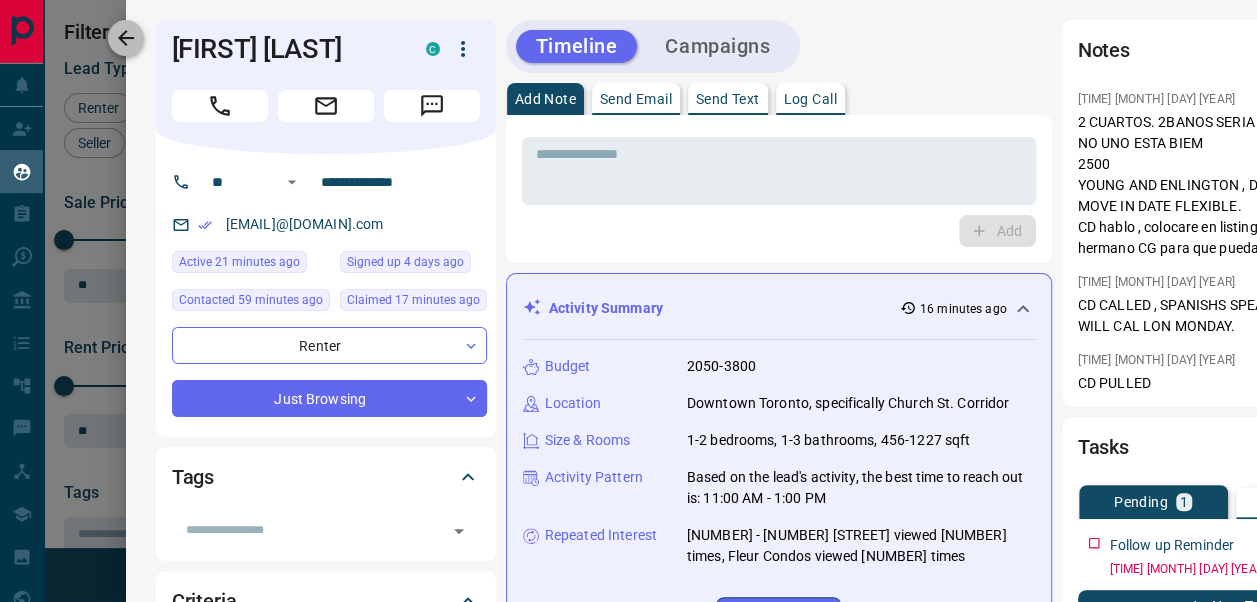 click 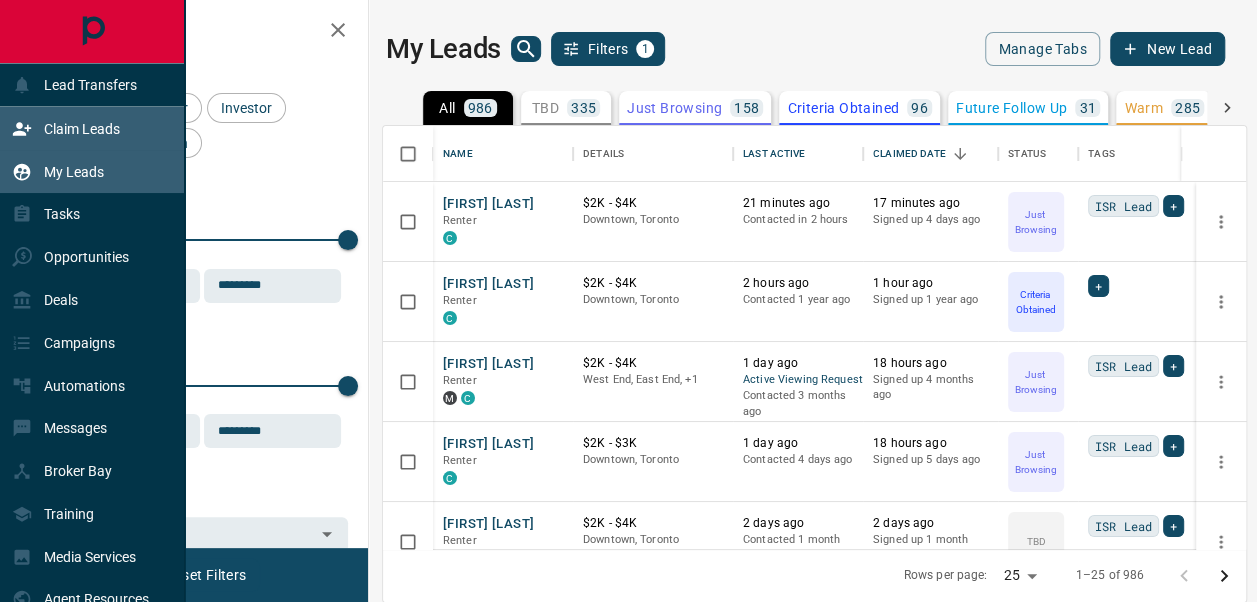 click on "Claim Leads" at bounding box center (82, 129) 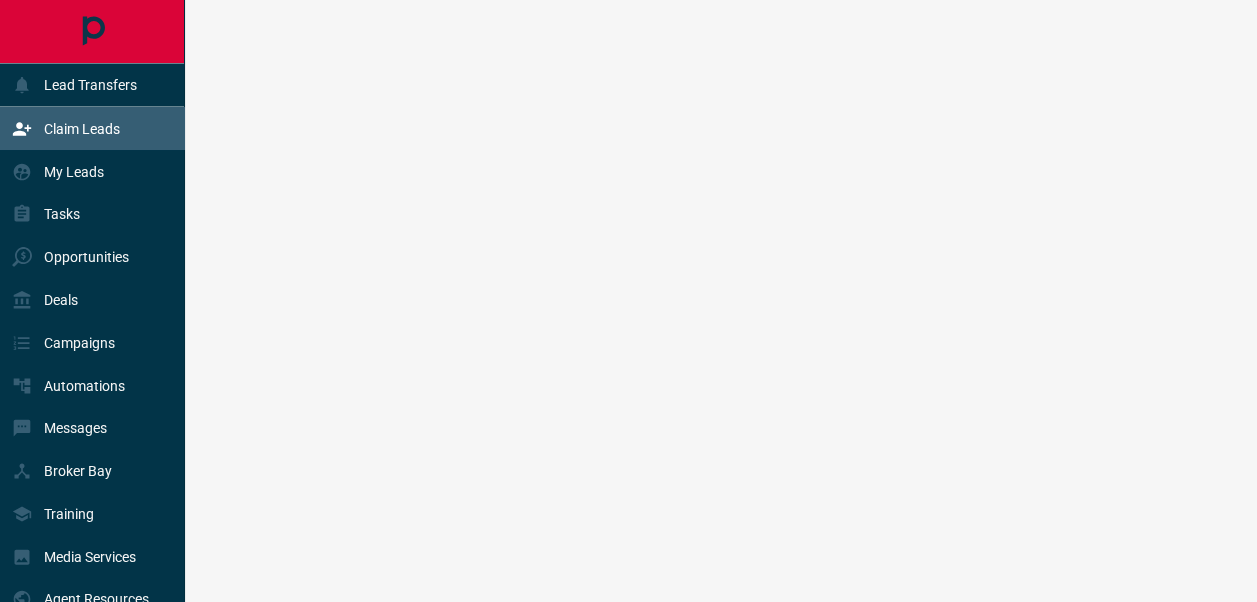scroll, scrollTop: 0, scrollLeft: 0, axis: both 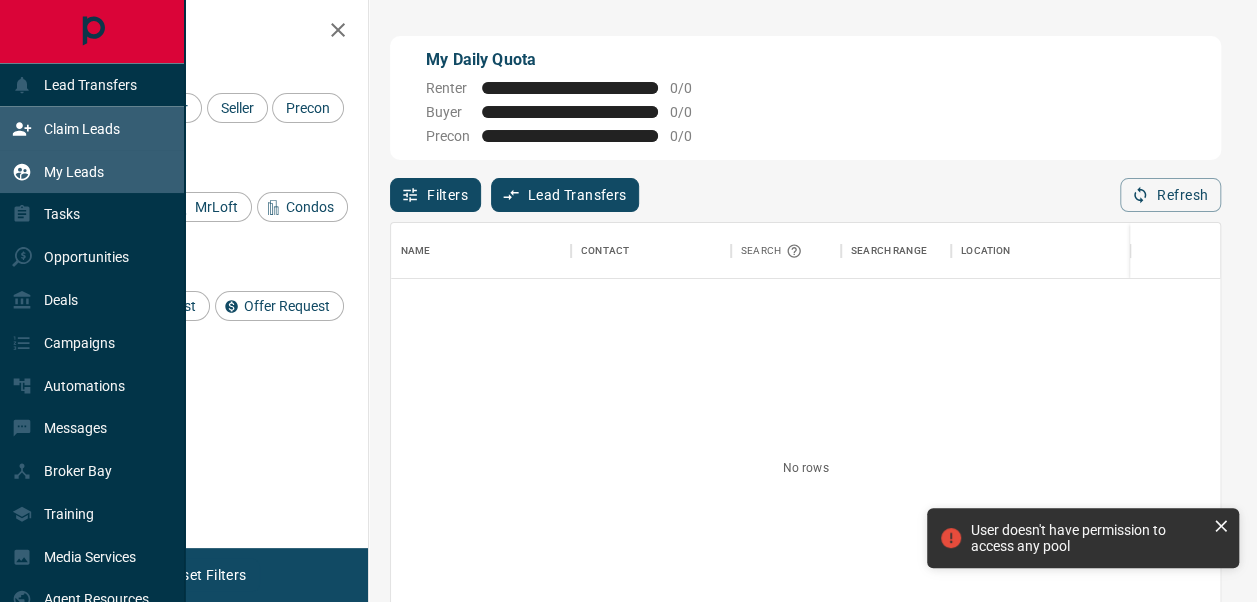 click on "My Leads" at bounding box center [74, 172] 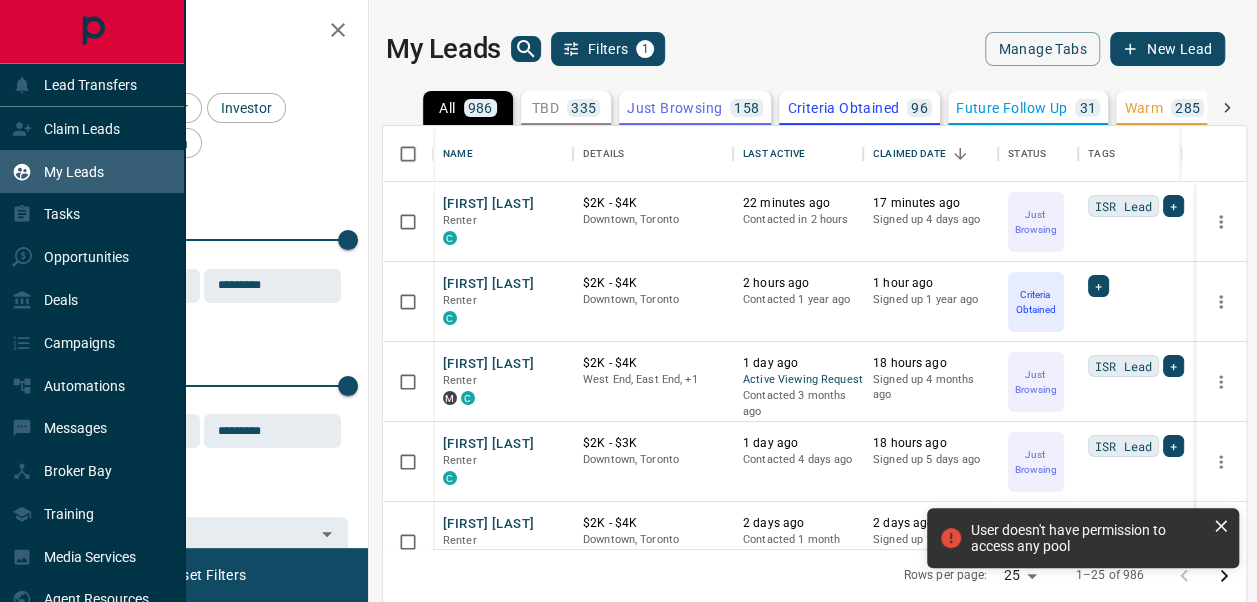 scroll, scrollTop: 16, scrollLeft: 16, axis: both 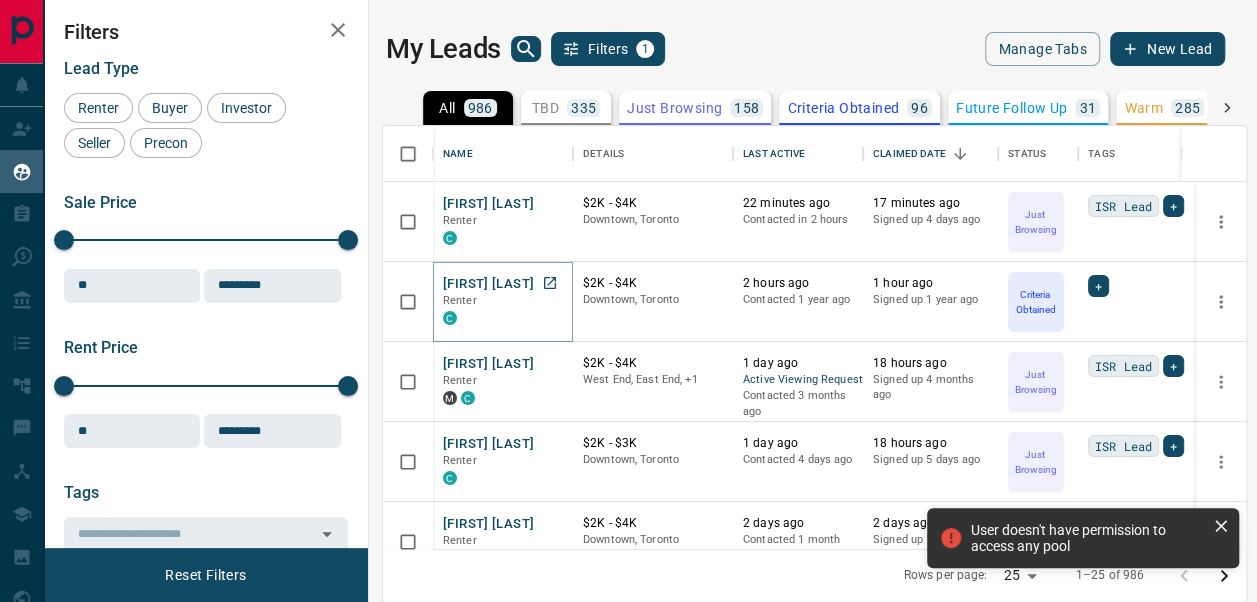 click on "[FIRST] [LAST]" at bounding box center [488, 284] 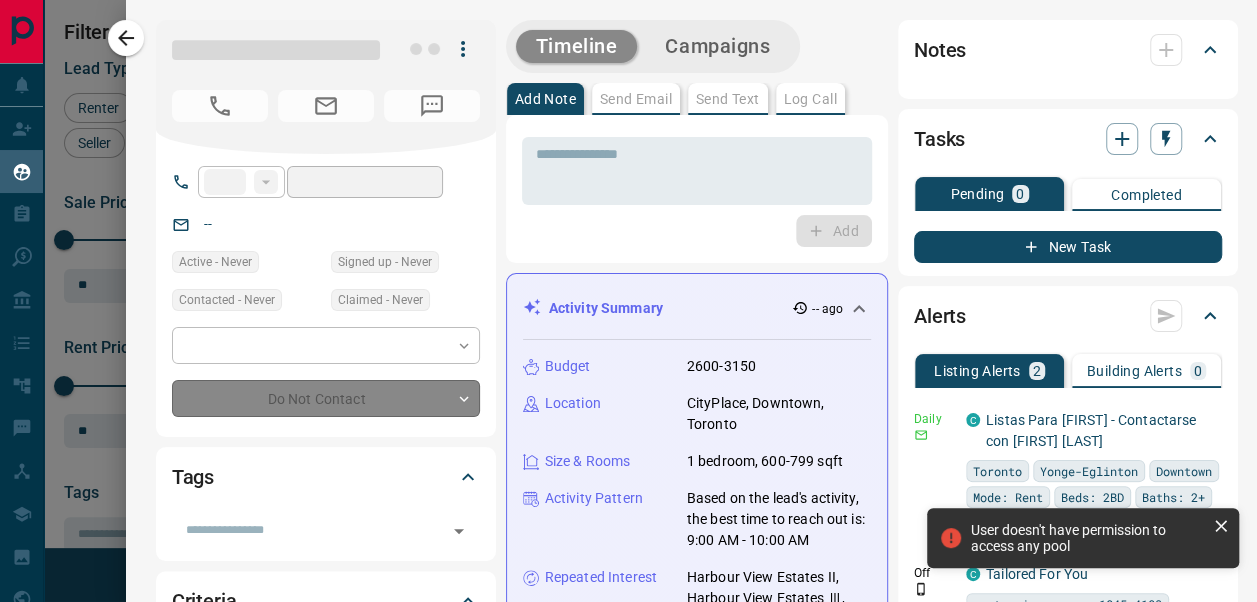 type on "**" 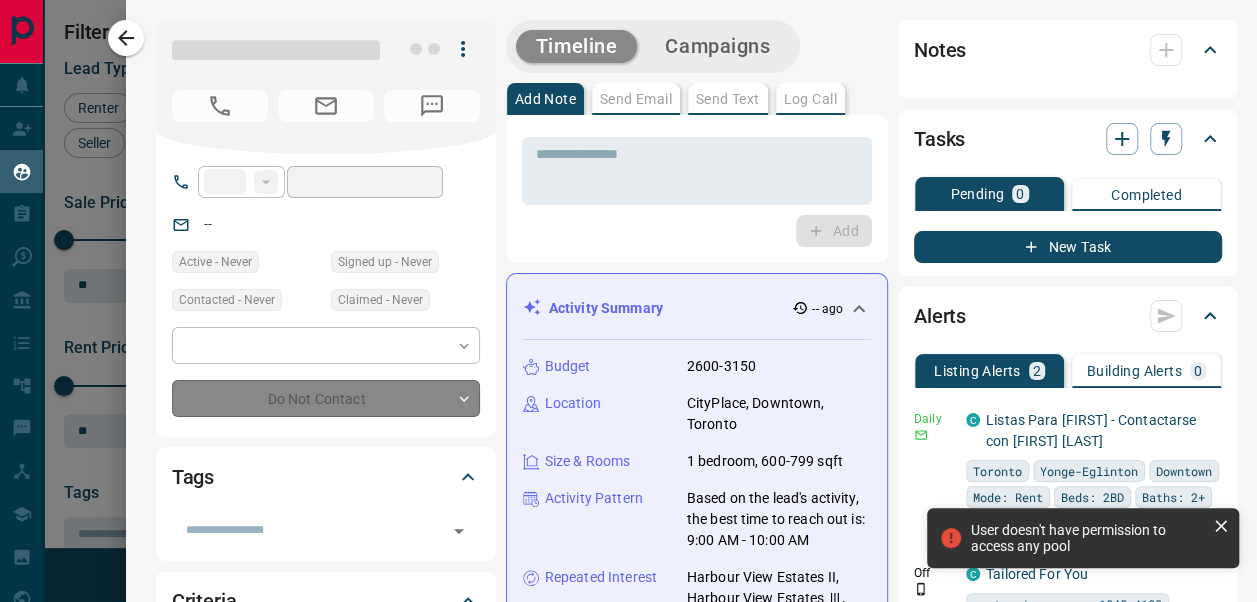 type on "**********" 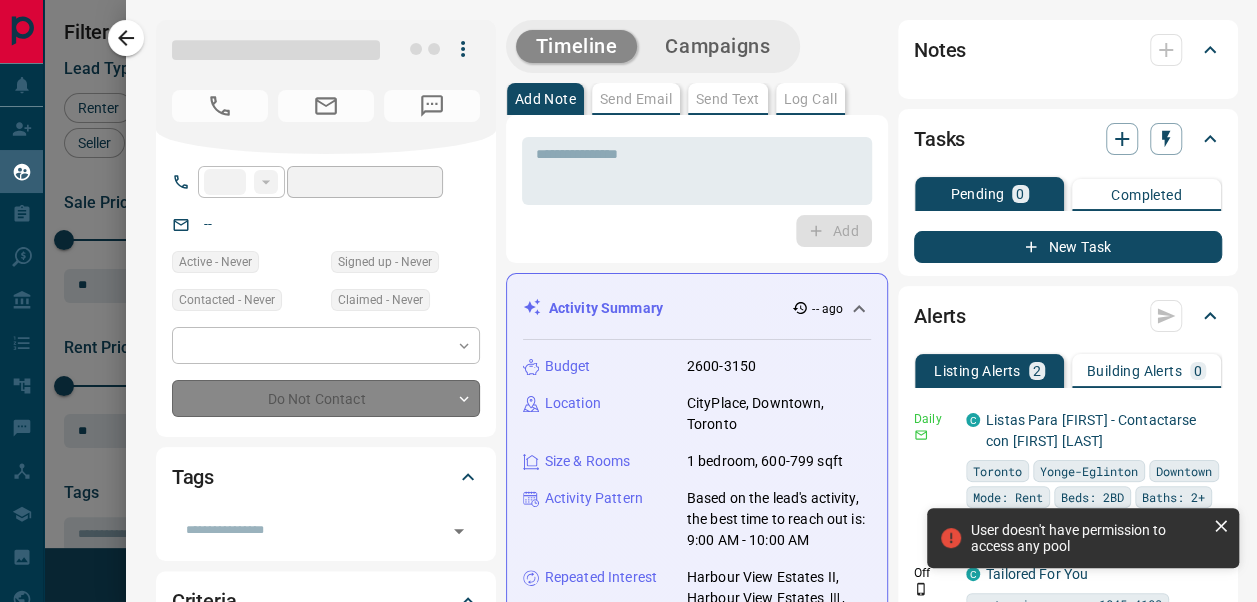 type on "**********" 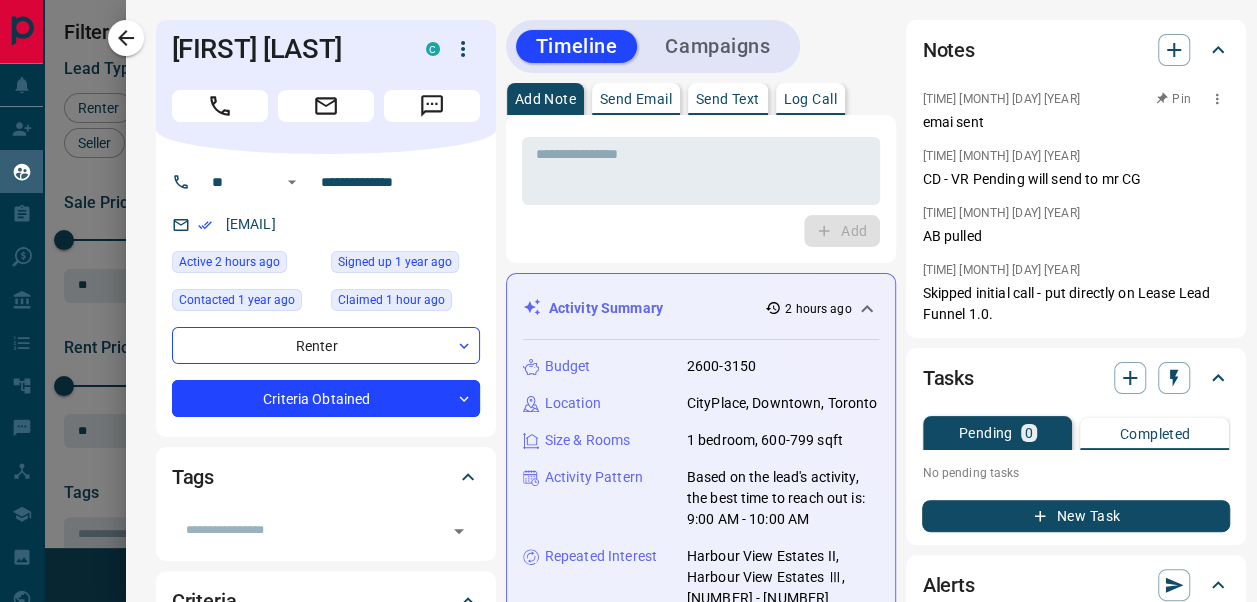 click on "Pin" at bounding box center (1173, 99) 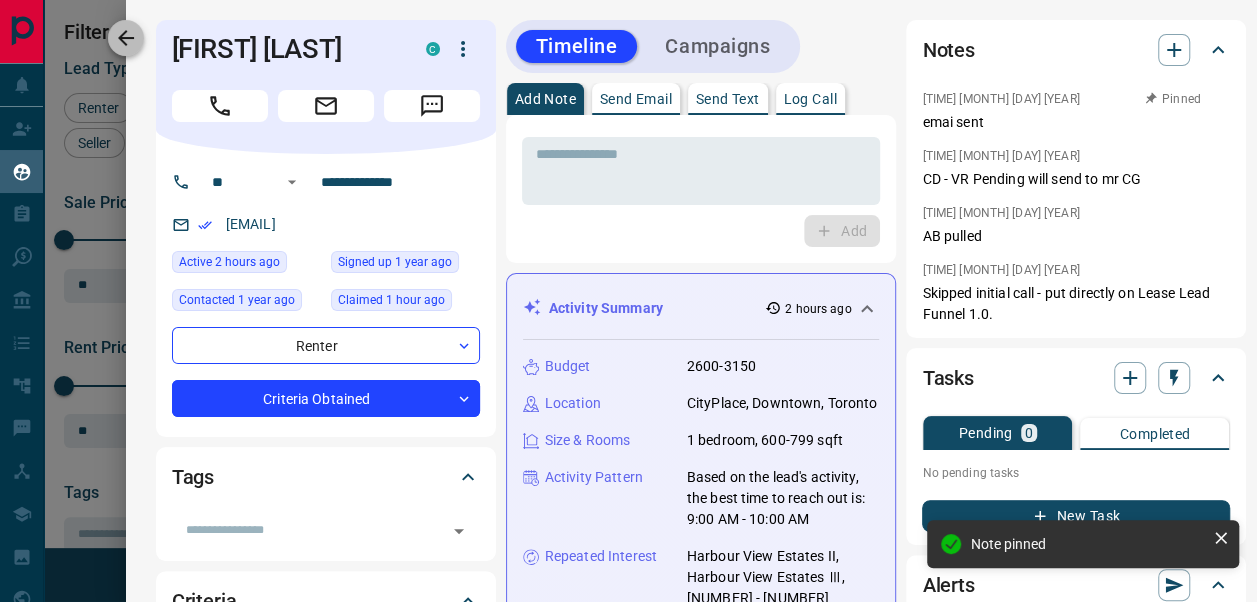click 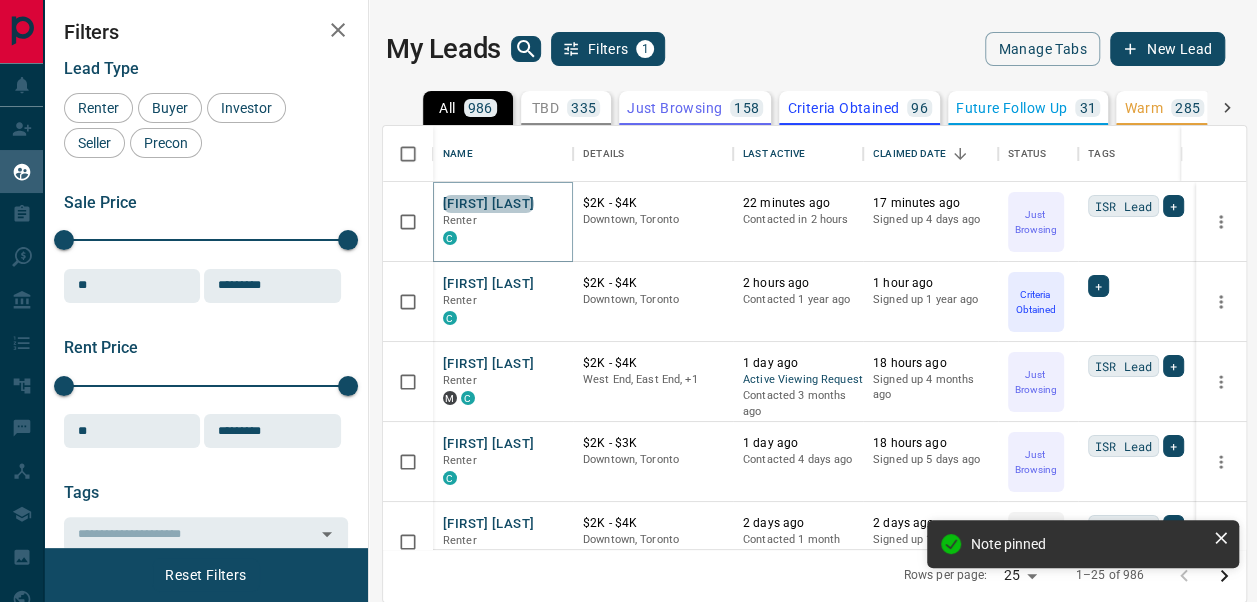 click on "[FIRST] [LAST]" at bounding box center (488, 204) 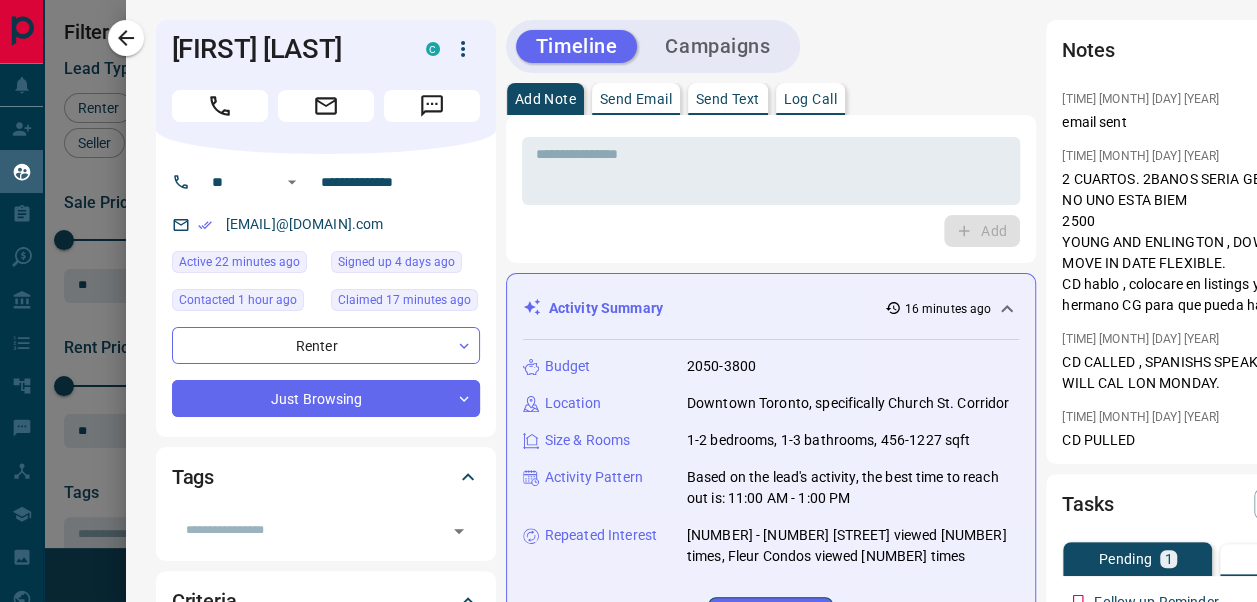 click on "[TIME] [MONTH] [DAY] [YEAR] Pin" at bounding box center [1216, 99] 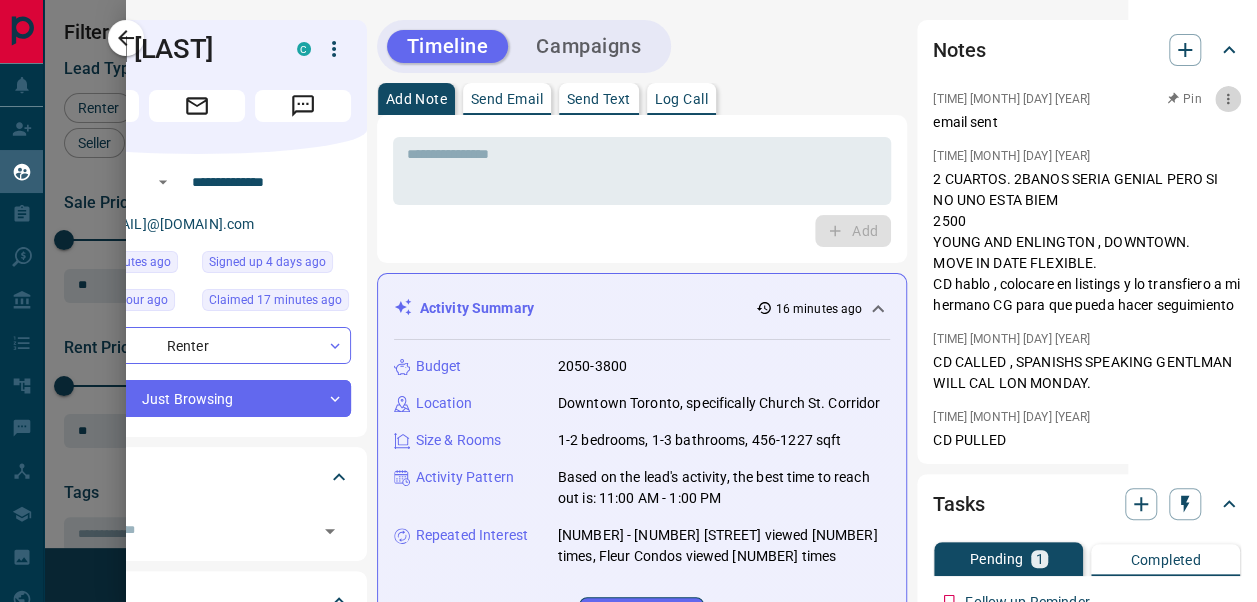 click at bounding box center [1228, 99] 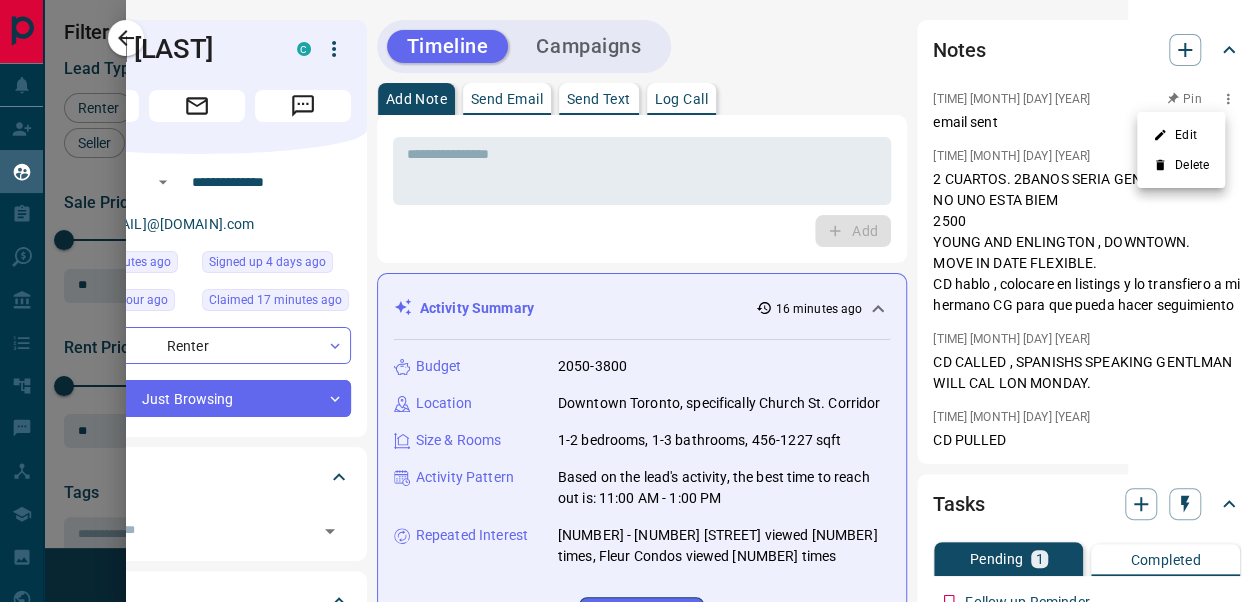 click at bounding box center (628, 301) 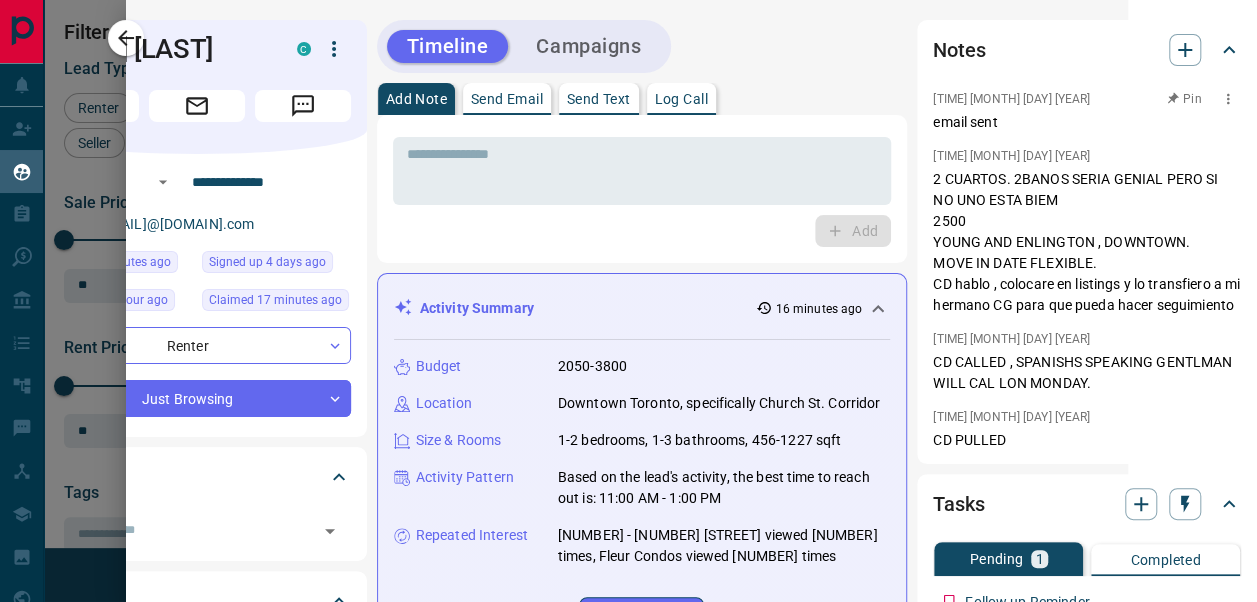 click on "Pin" at bounding box center [1184, 99] 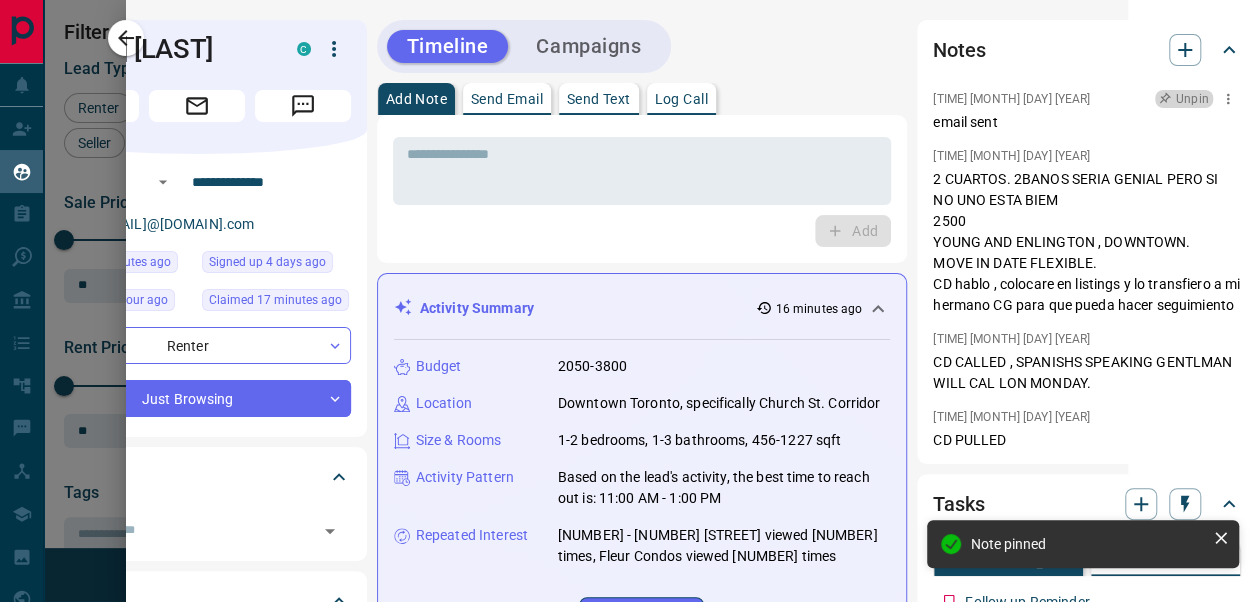 click on "Unpin" at bounding box center [1184, 99] 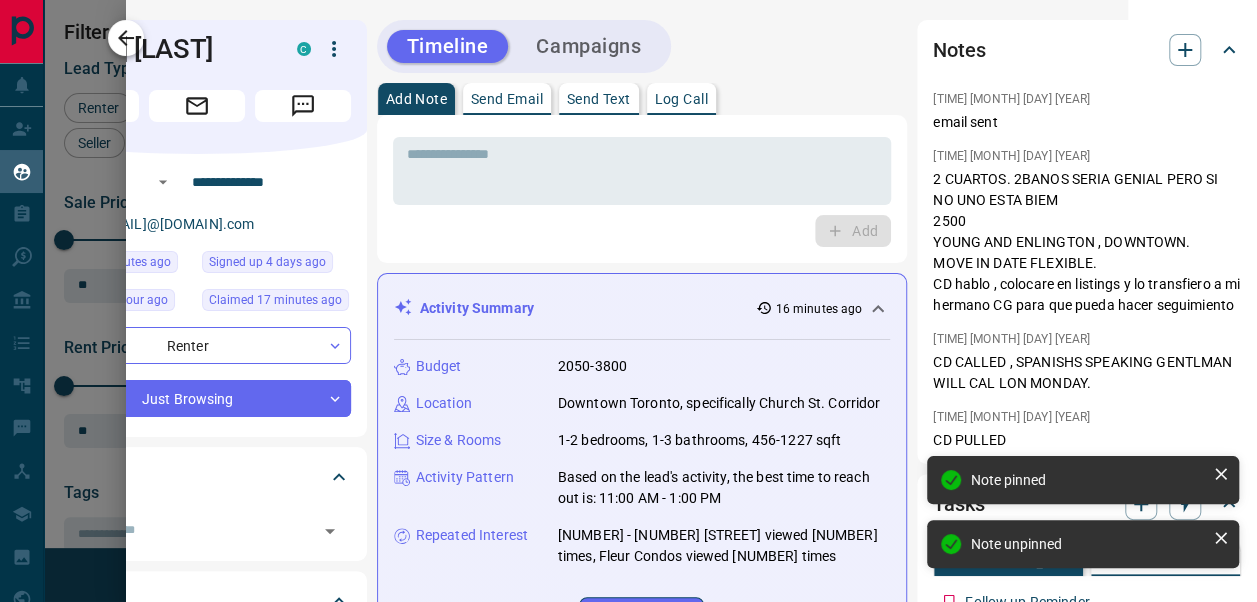 click 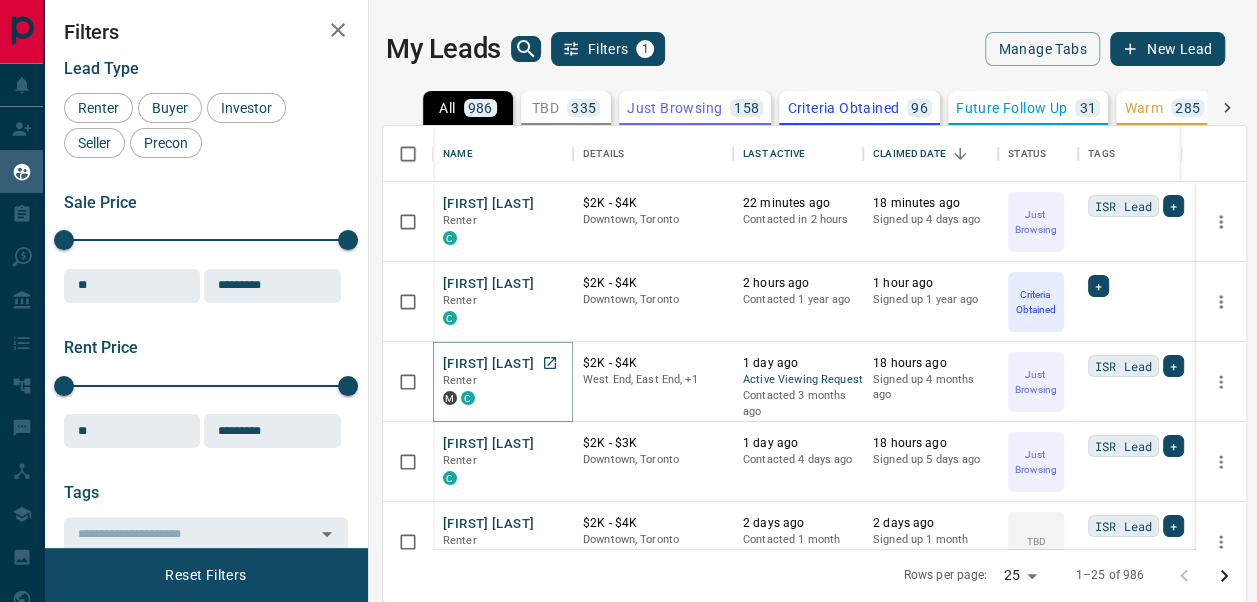 click on "[FIRST] [LAST]" at bounding box center (488, 364) 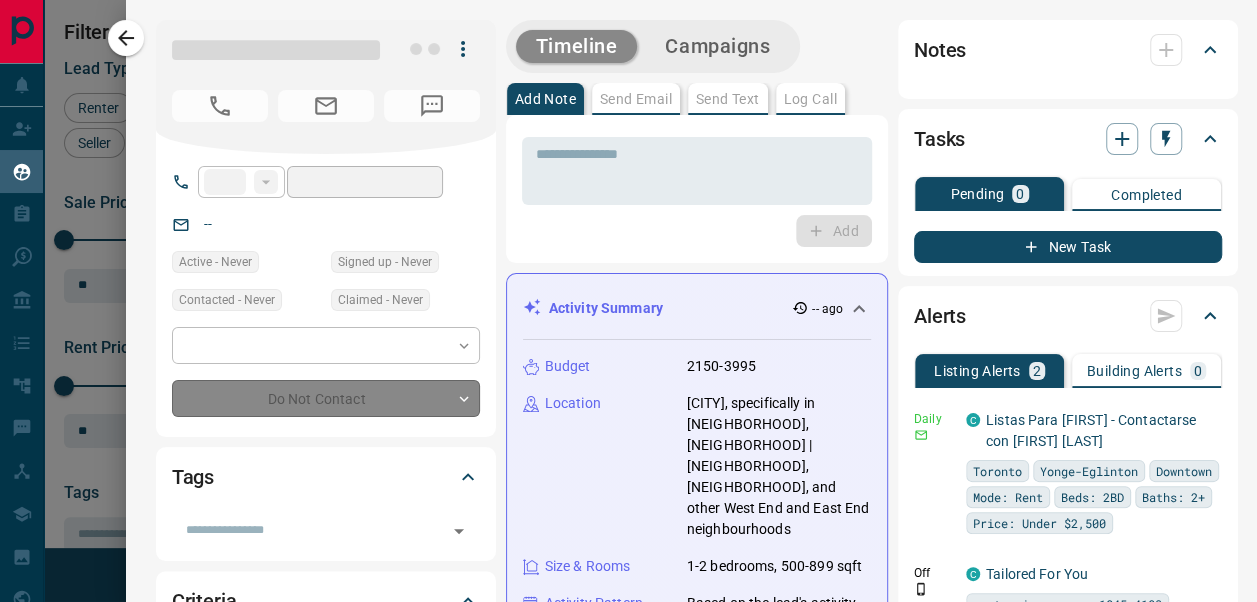 type on "**" 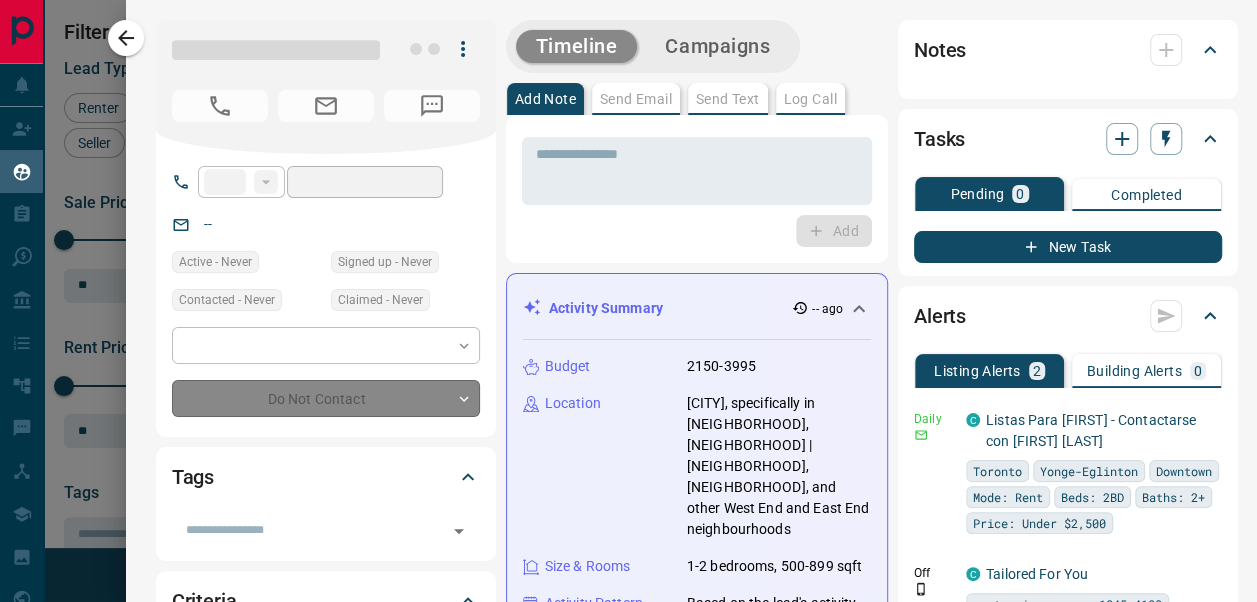 type on "**********" 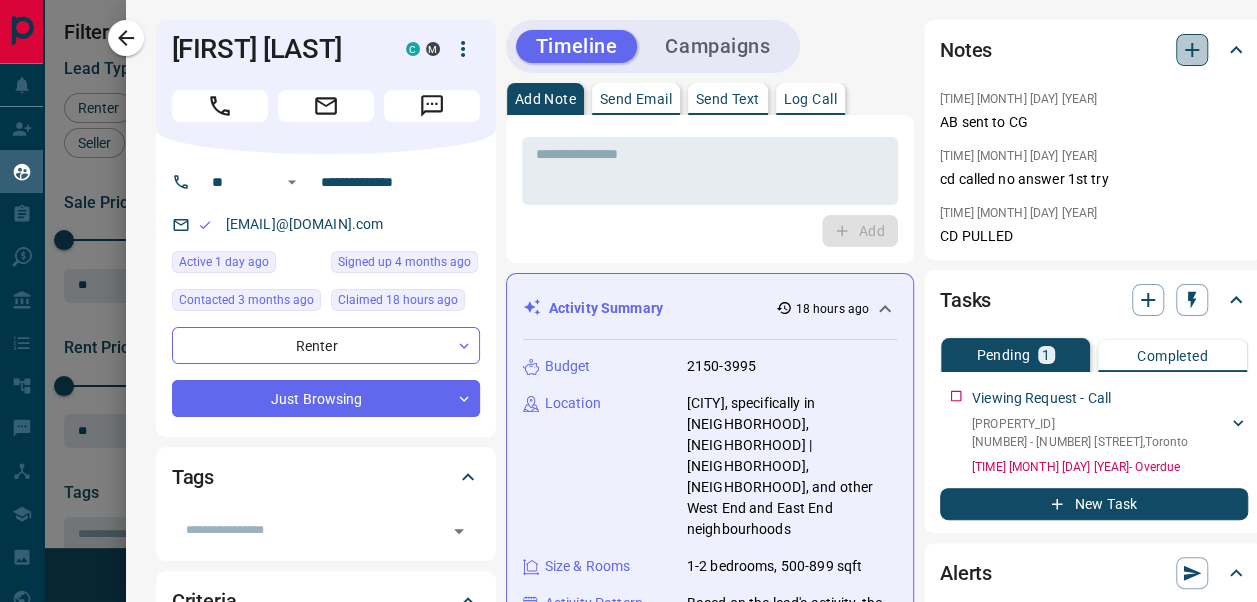 click 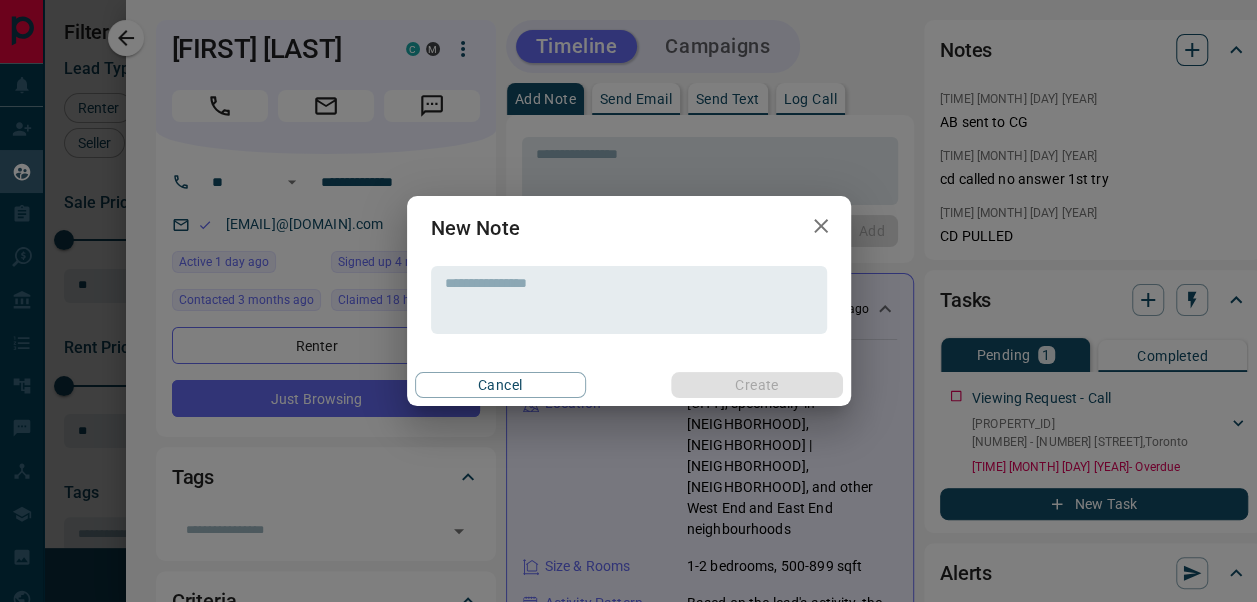 click on "New Note * ​ Cancel Create" at bounding box center (628, 301) 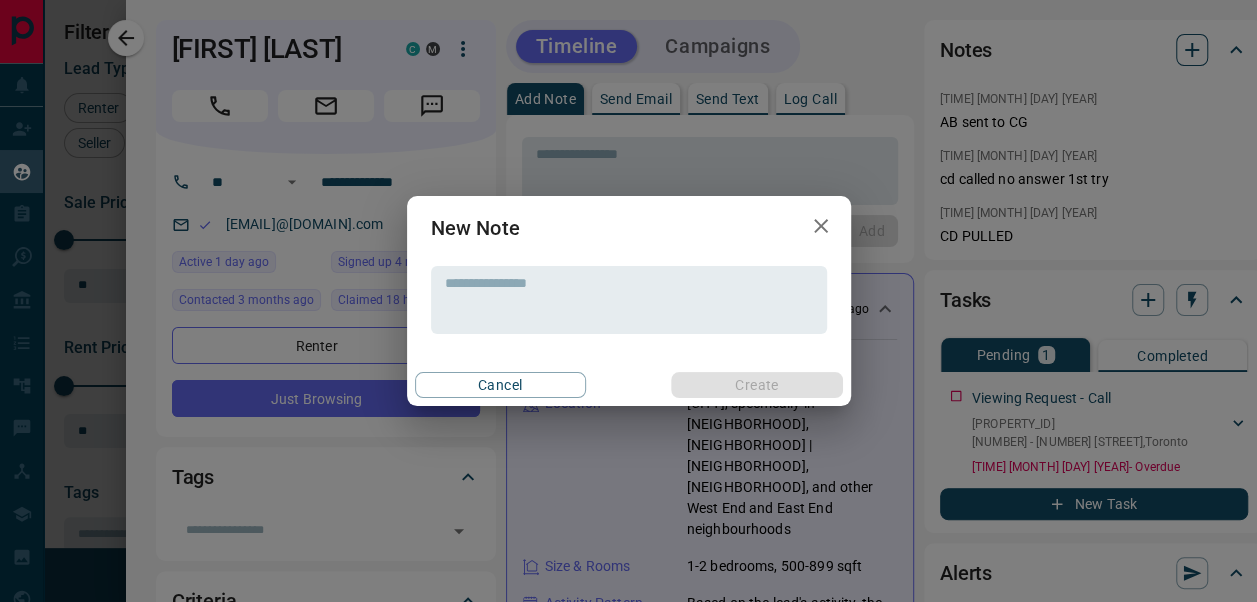 type 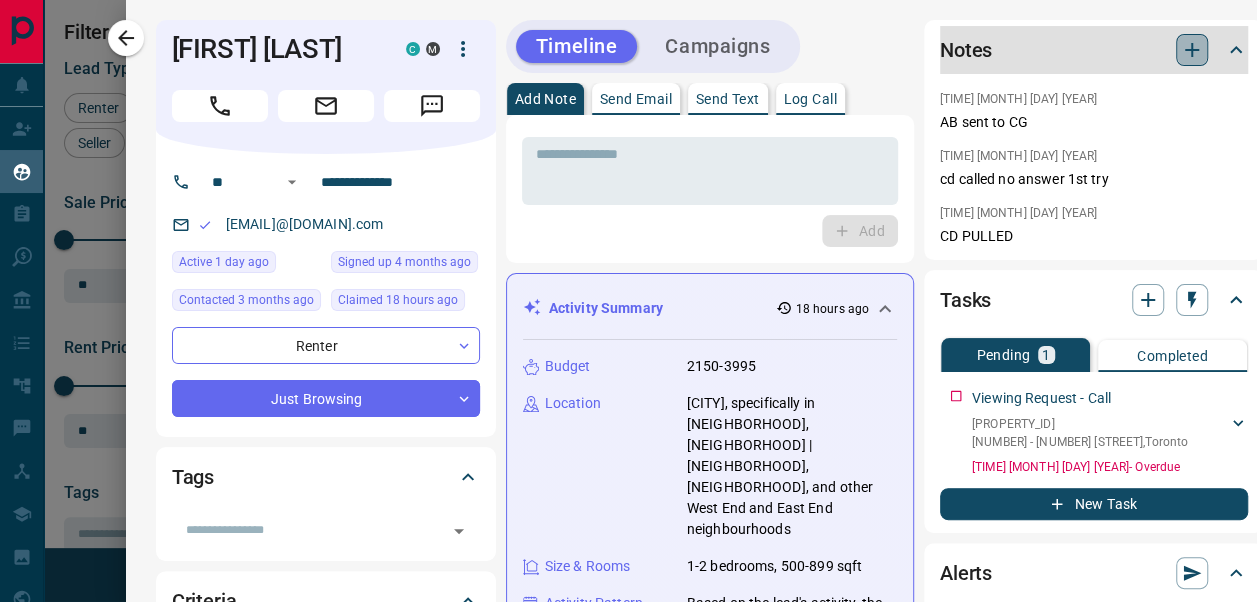 click at bounding box center (1192, 50) 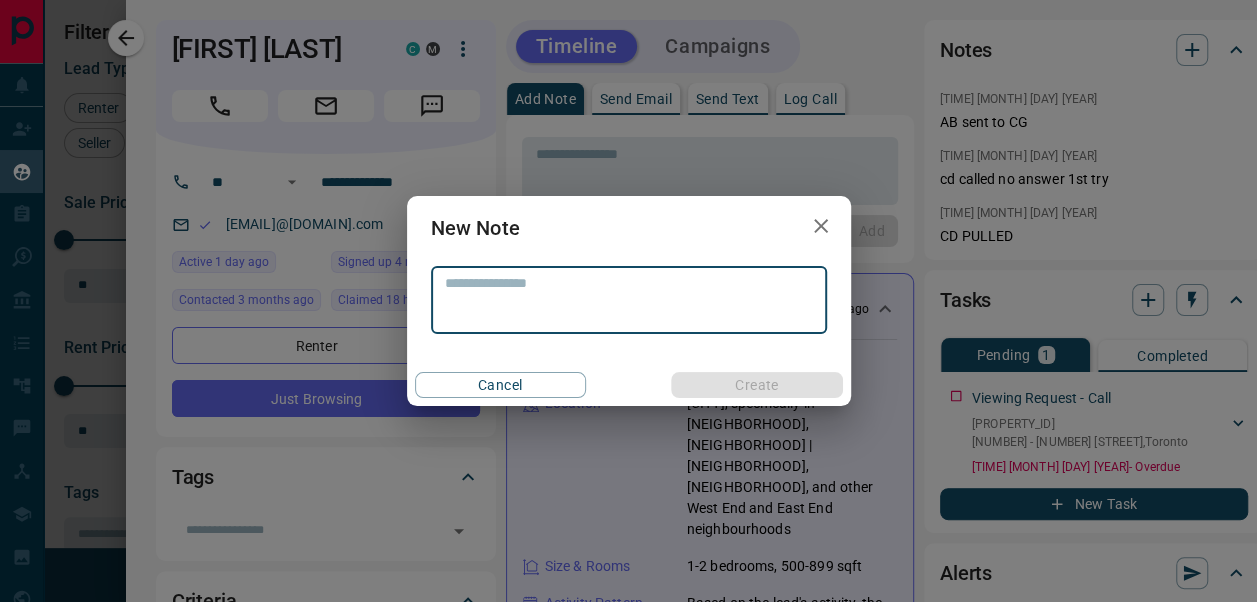 click at bounding box center [629, 300] 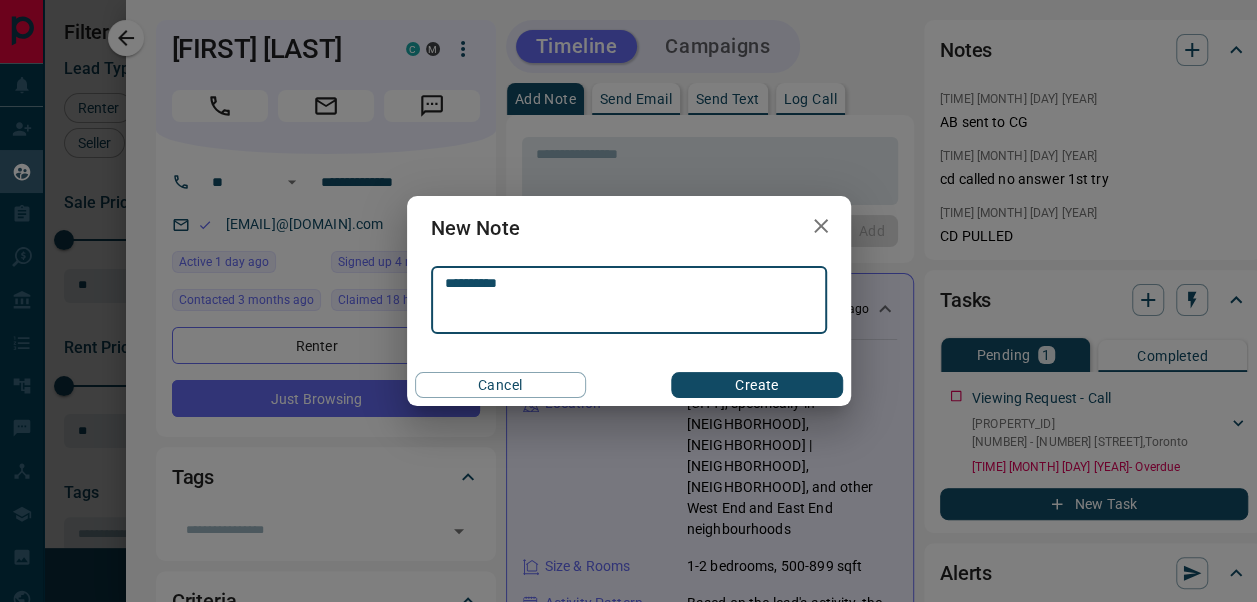 type on "**********" 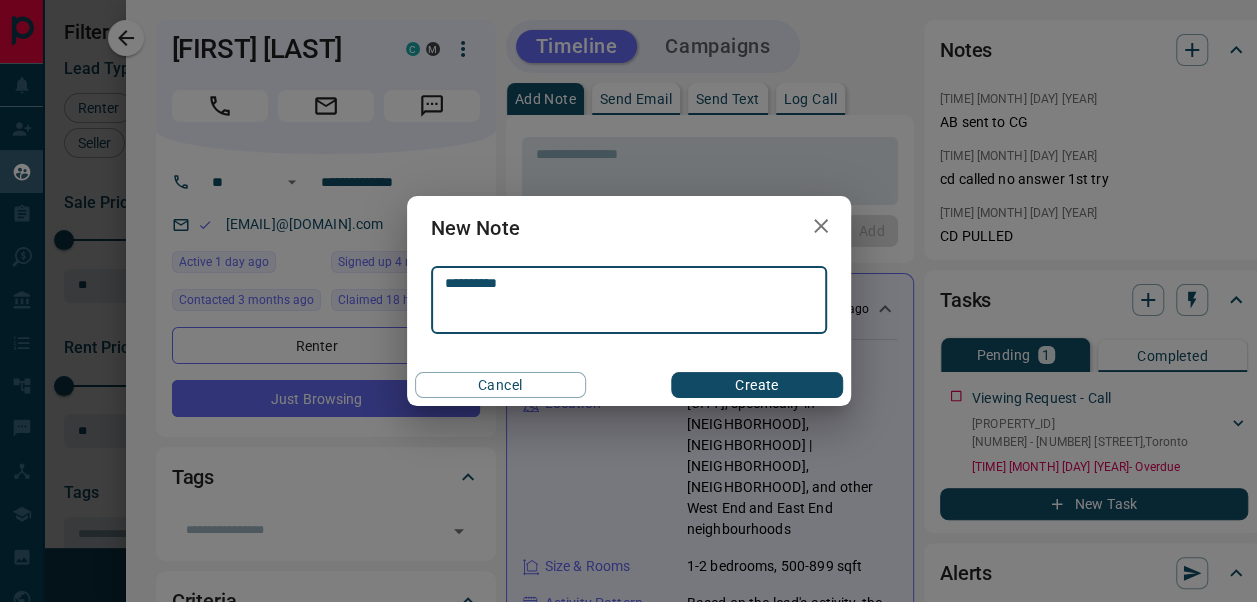 click on "Create" at bounding box center [756, 385] 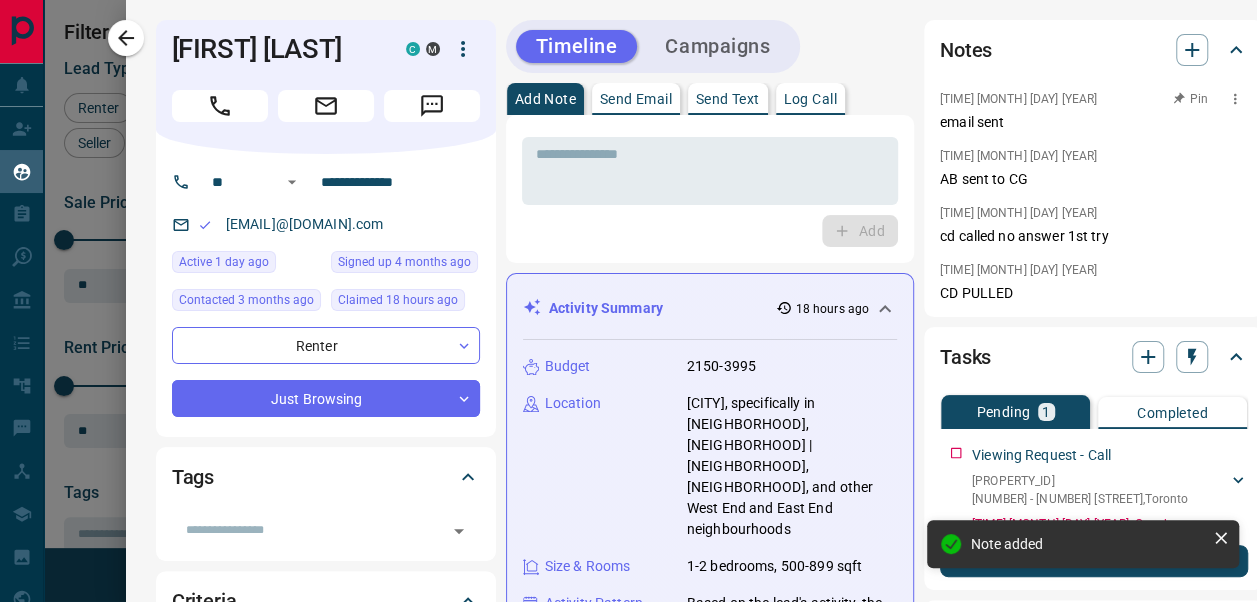 click on "Pin" at bounding box center (1191, 99) 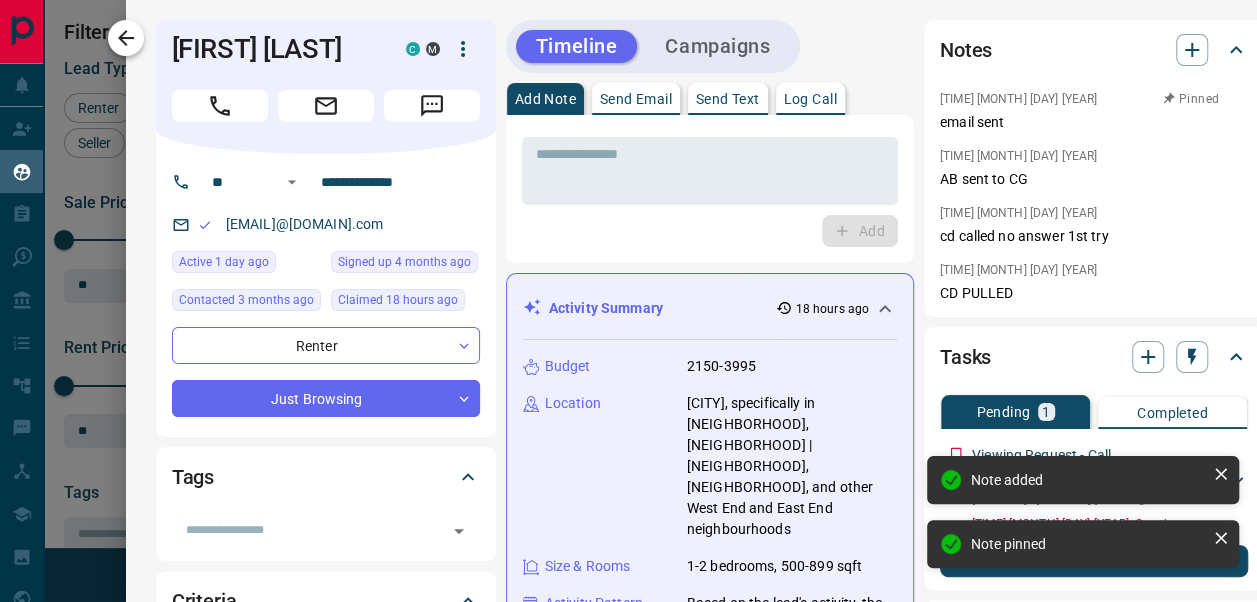 click 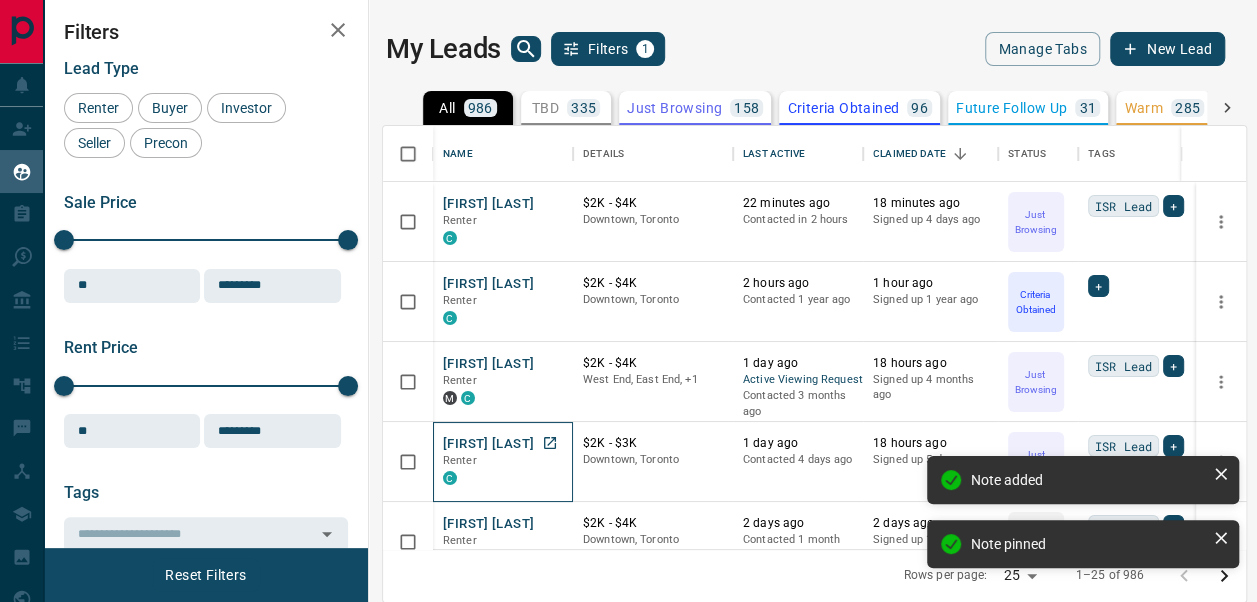 click on "Renter" at bounding box center (503, 461) 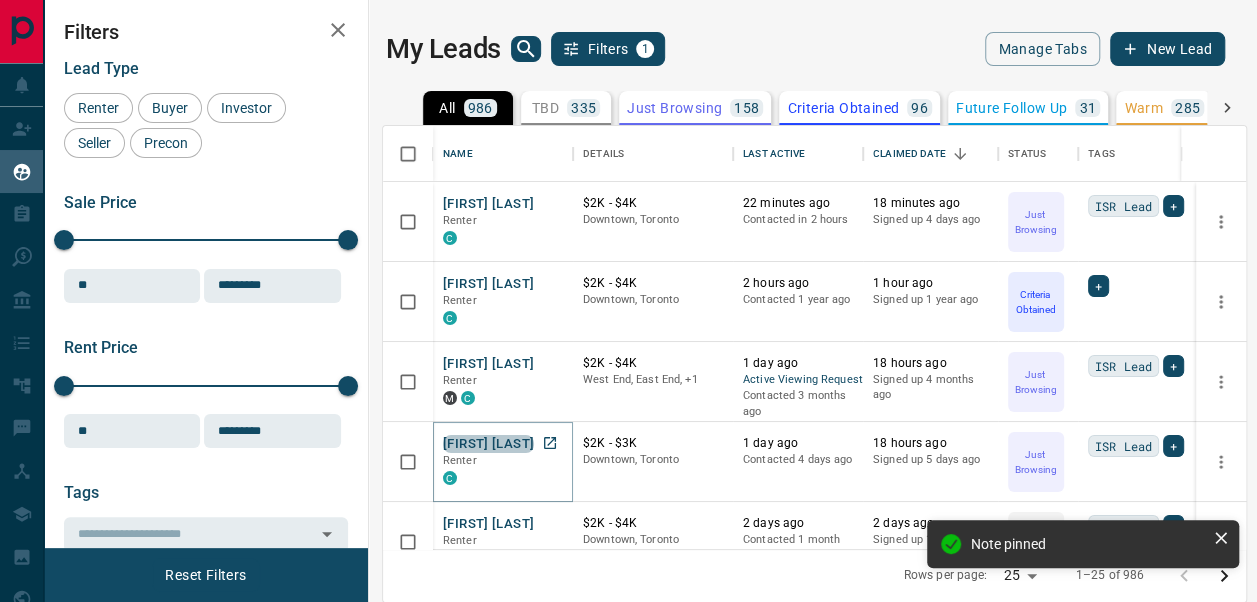 click on "[FIRST] [LAST]" at bounding box center [488, 444] 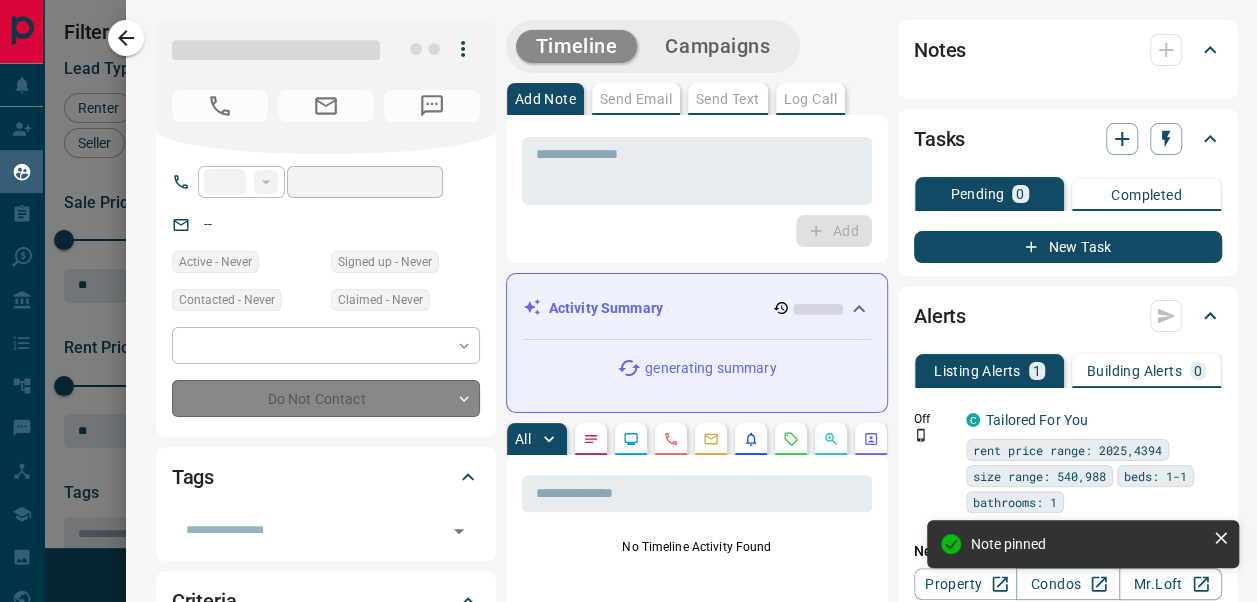 type on "**" 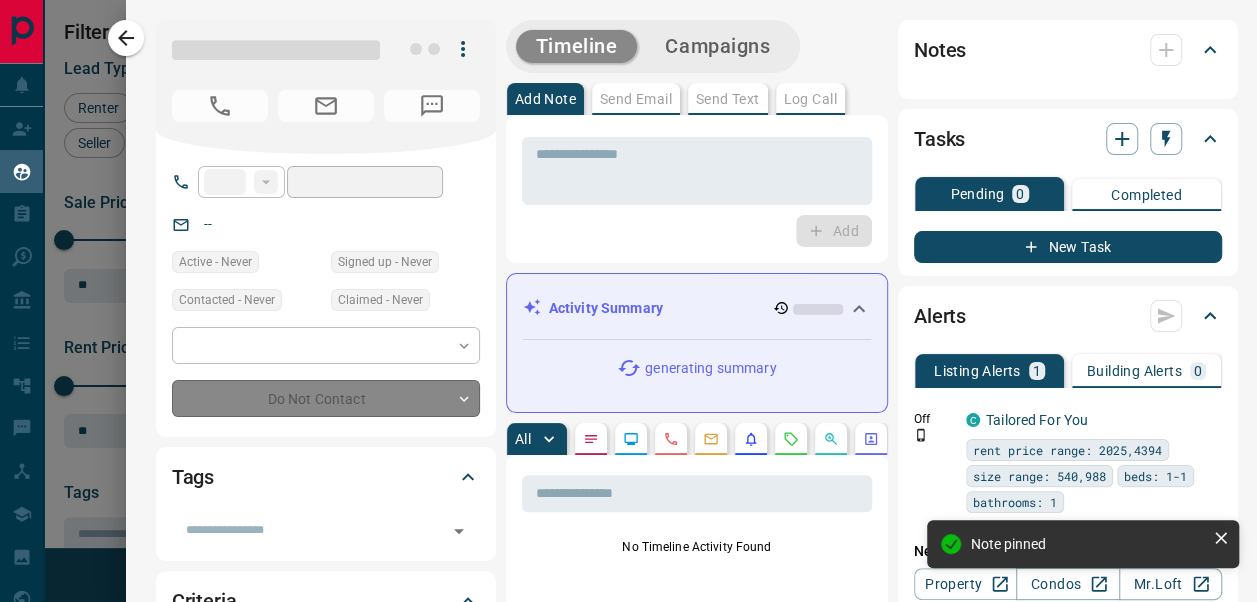 type on "**********" 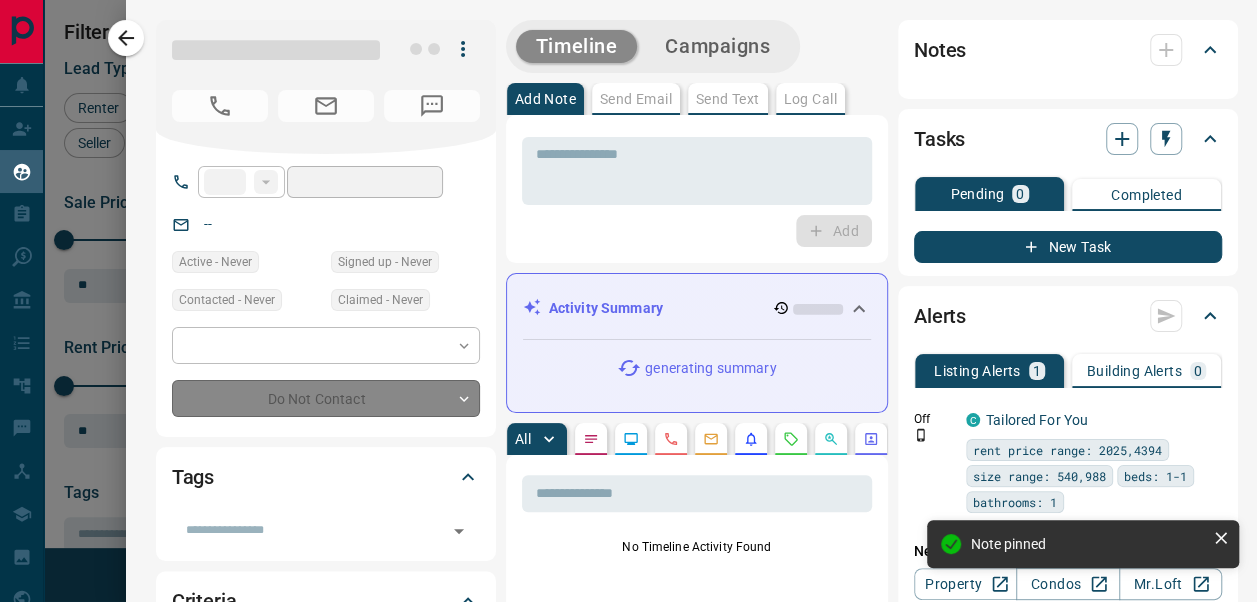 type on "**********" 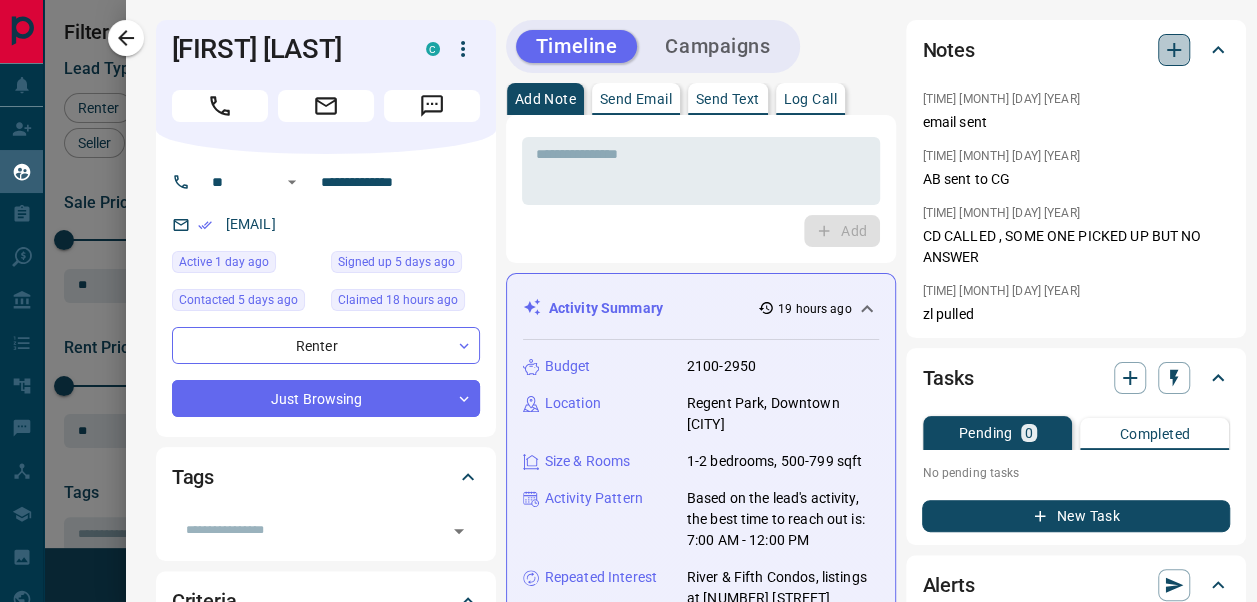 click 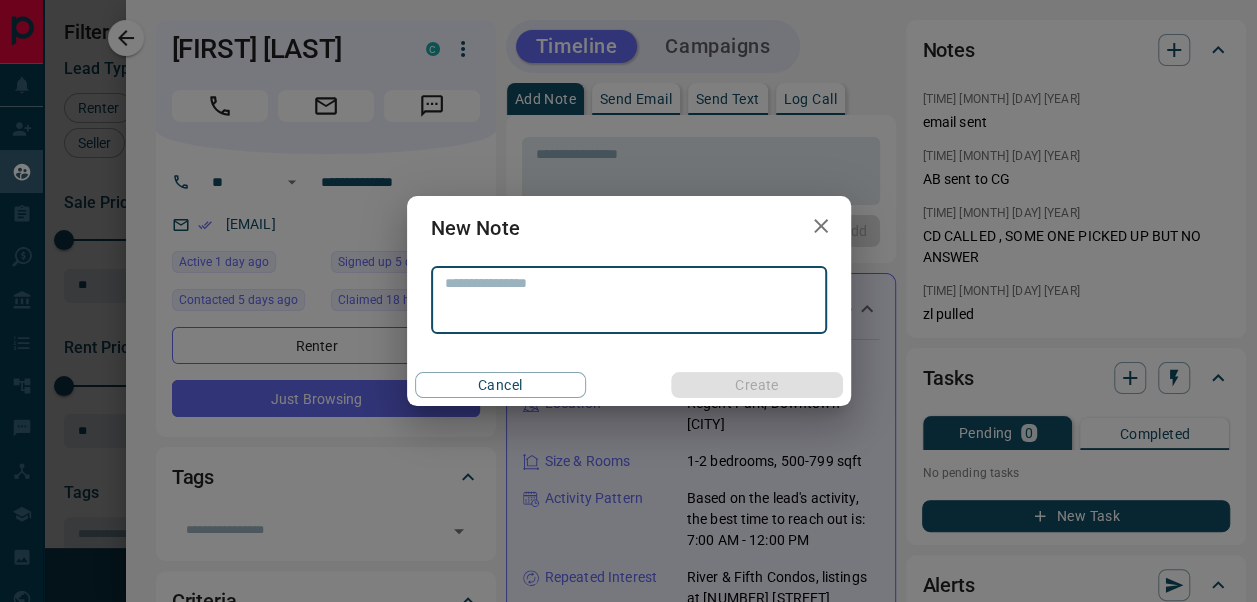 click on "New Note * ​ Cancel Create" at bounding box center [628, 301] 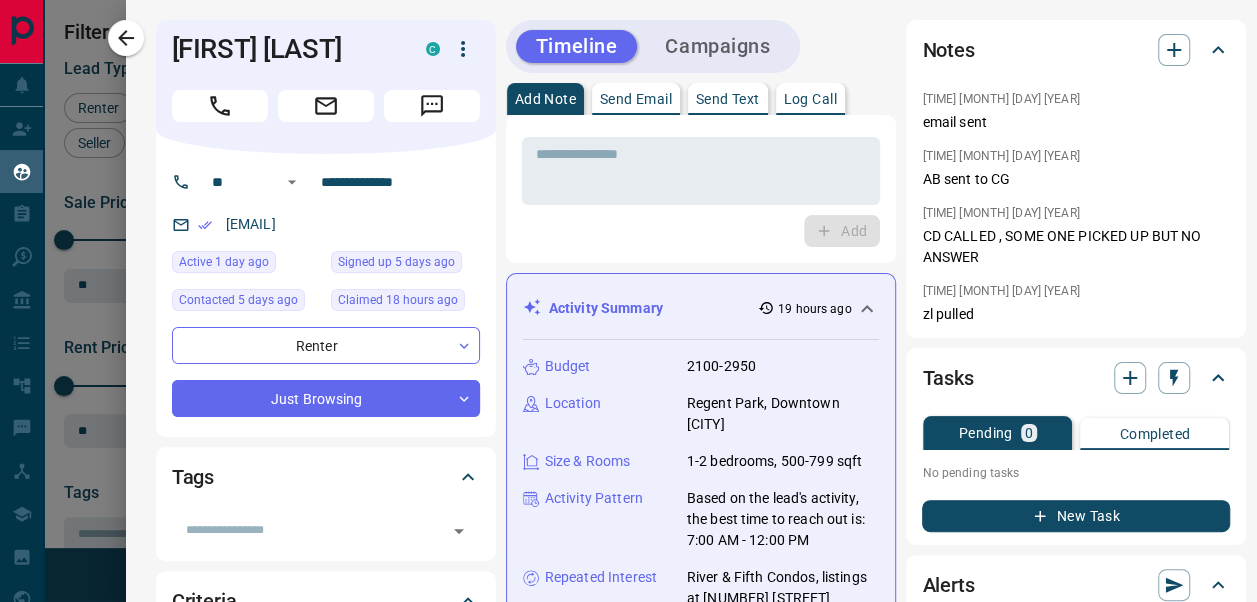click on "[TIME] [MONTH] [DAY] [YEAR]" at bounding box center [1076, 99] 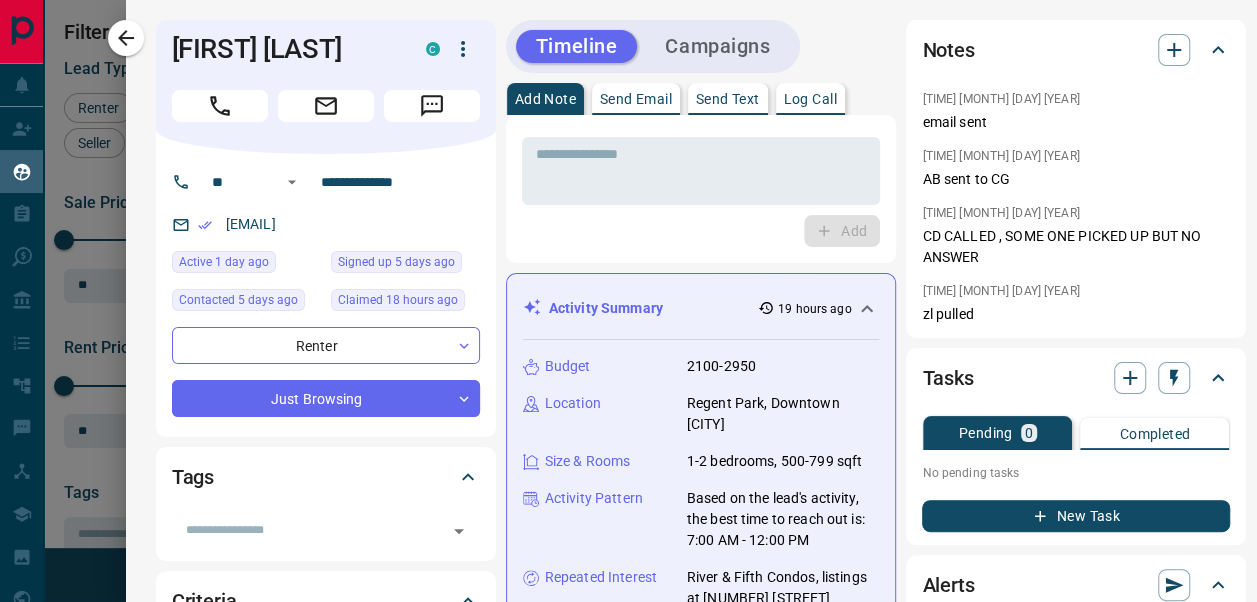 click on "[TIME] [MONTH] [DAY] [YEAR]" at bounding box center [1000, 99] 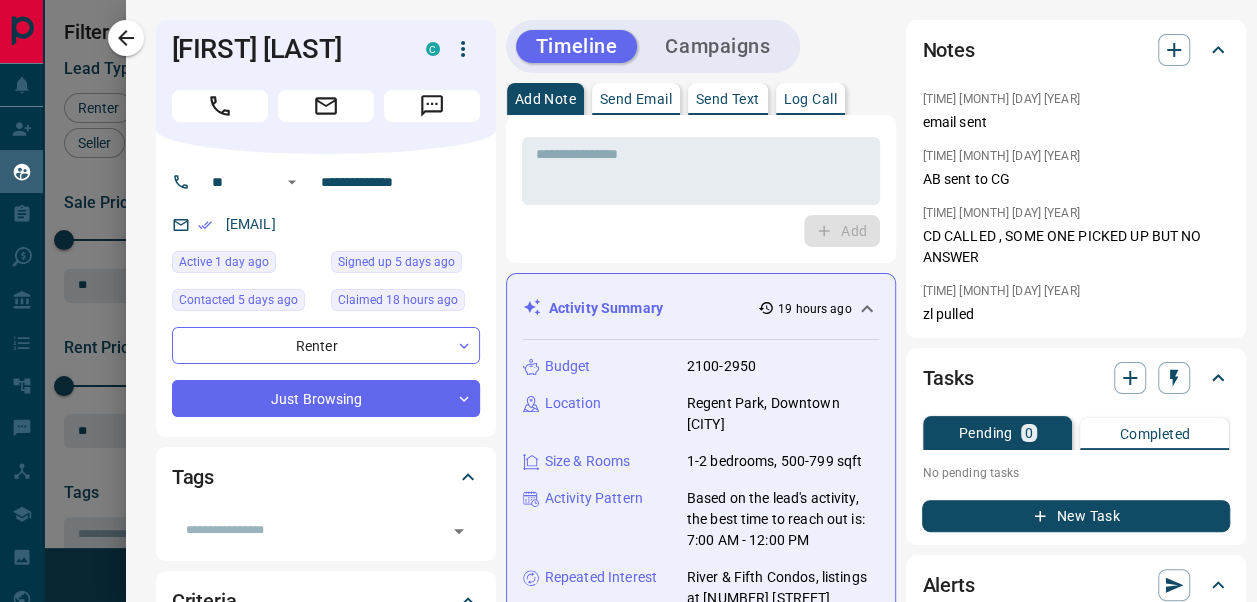 click on "[TIME] [MONTH] [DAY] [YEAR] email sent [TIME] [MONTH] [DAY] [YEAR] AB sent to CG [TIME] [MONTH] [DAY] [YEAR] CD CALLED , SOME ONE PICKED UP BUT NO ANSWER [TIME] [MONTH] [DAY] [YEAR] zl pulled" at bounding box center [1076, 205] 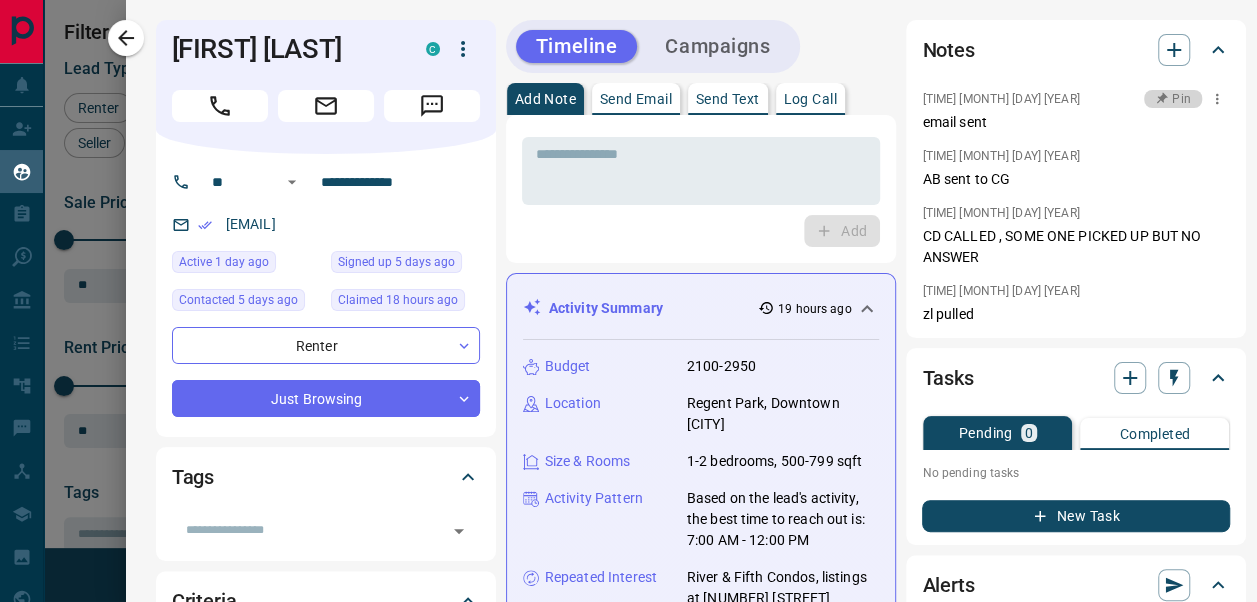 click on "Pin" at bounding box center (1173, 99) 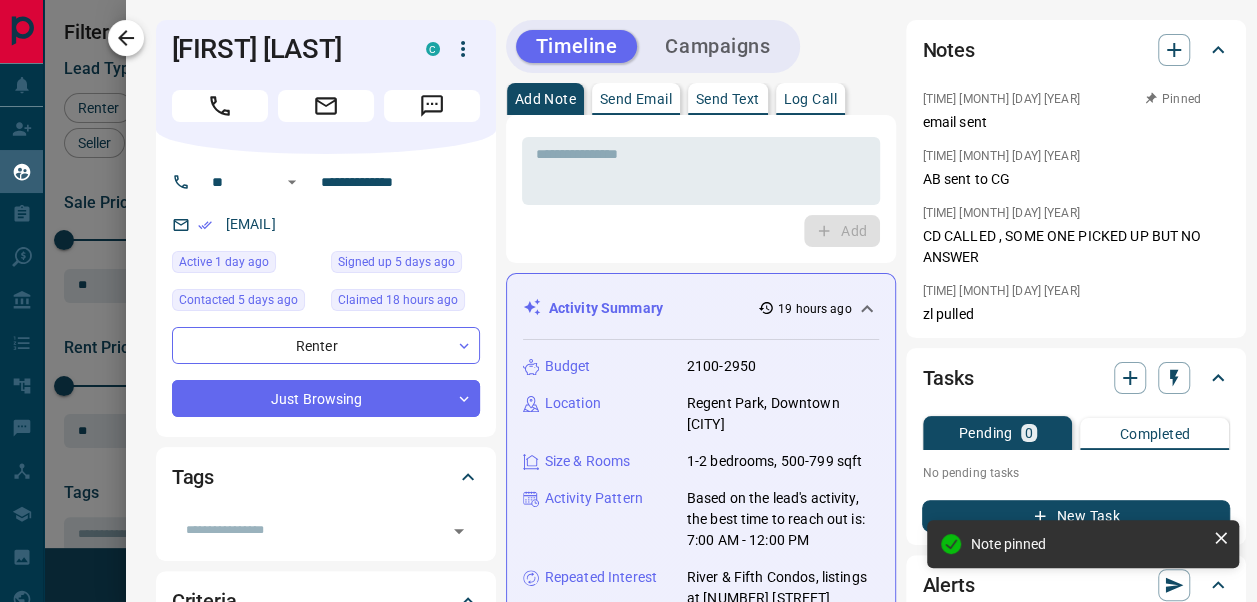 click 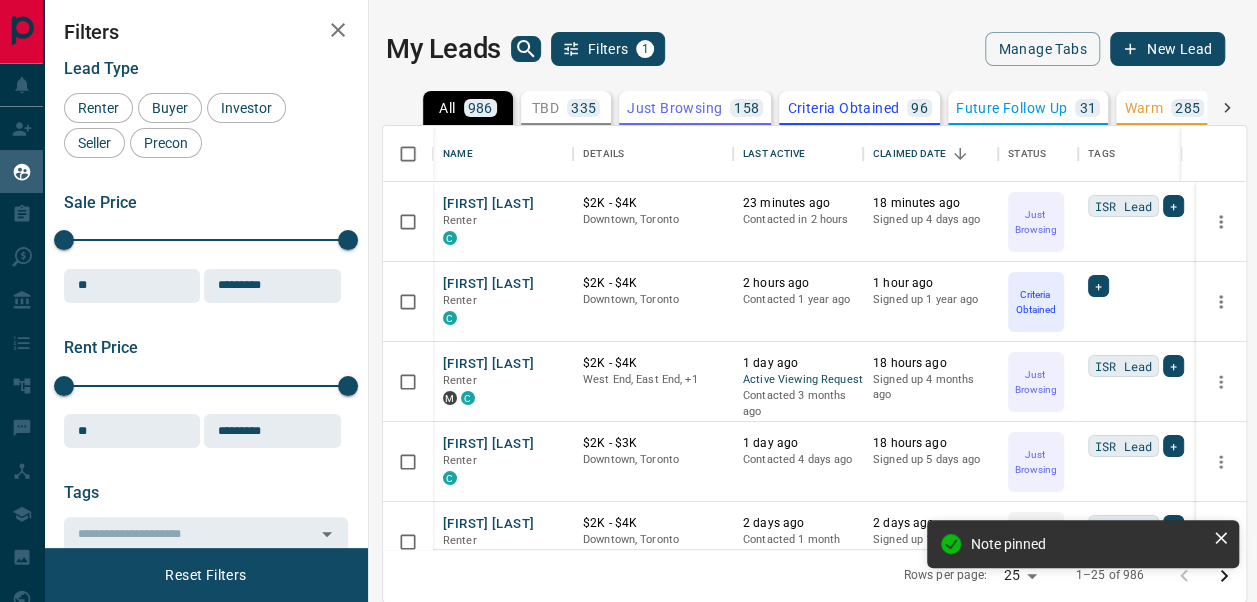 click on "Lead Type Renter Buyer Investor Seller Precon Sale Price 0 5500000 Sale price range ** ​ Input sale price range Sale price range ********* ​ Input sale price range Rent Price 0 20000 Rent price range ** ​ Input rent price range Rent price range ********* ​ Input rent price range Tags ​ Opportunity Type Favourited a Listing Return to Site Viewed a Listing Set up Listing Alert Set up Building Alert Reactivated Account Requested an Offer Pre-Construction Form Submitted Requested a Viewing Contact an Agent Request Lead Source Property MrLoft Condos Active Date From From To To Claim Date From From To To Subscription Status subscribed unsubscribed" at bounding box center (206, 671) 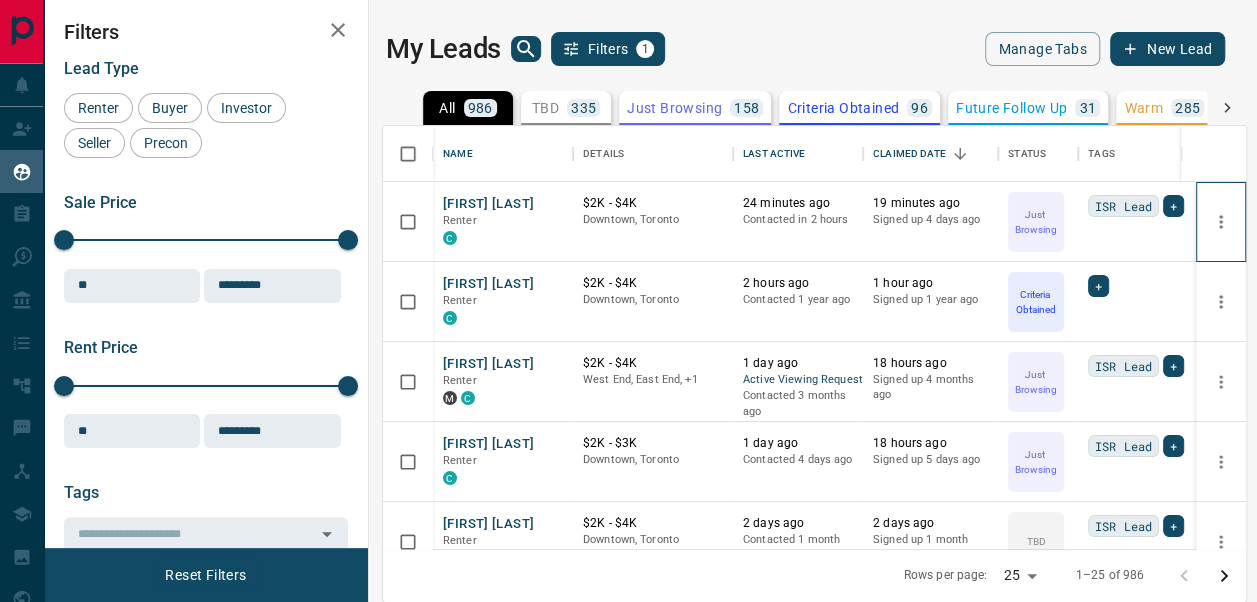 drag, startPoint x: 1228, startPoint y: 238, endPoint x: 1237, endPoint y: 223, distance: 17.492855 